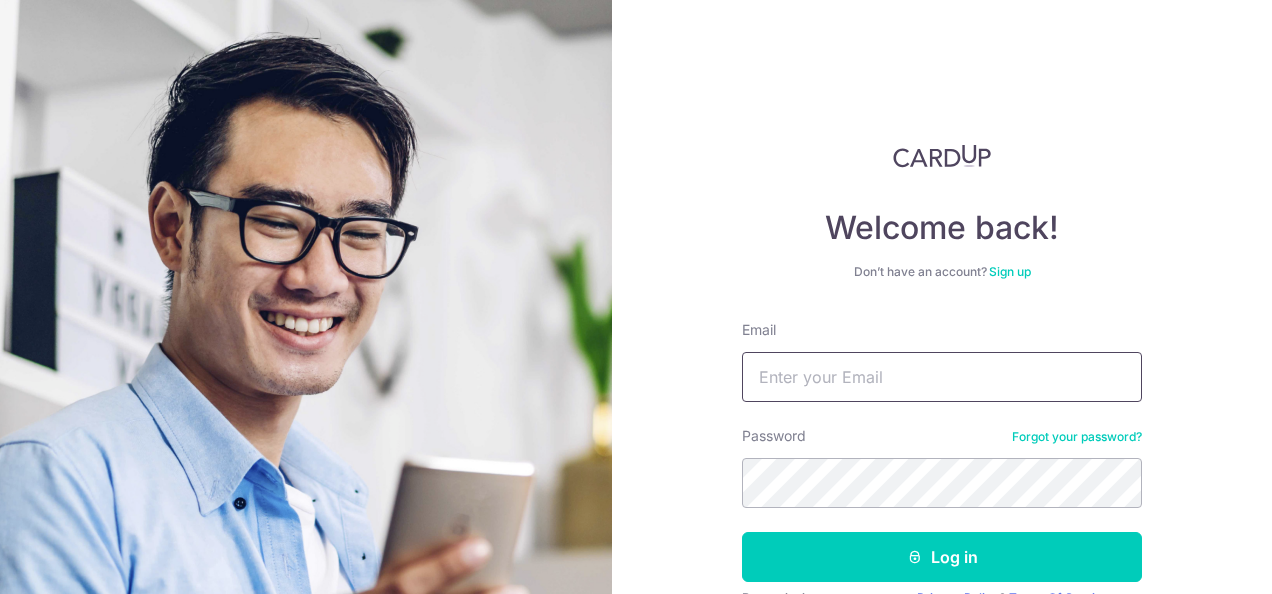 scroll, scrollTop: 0, scrollLeft: 0, axis: both 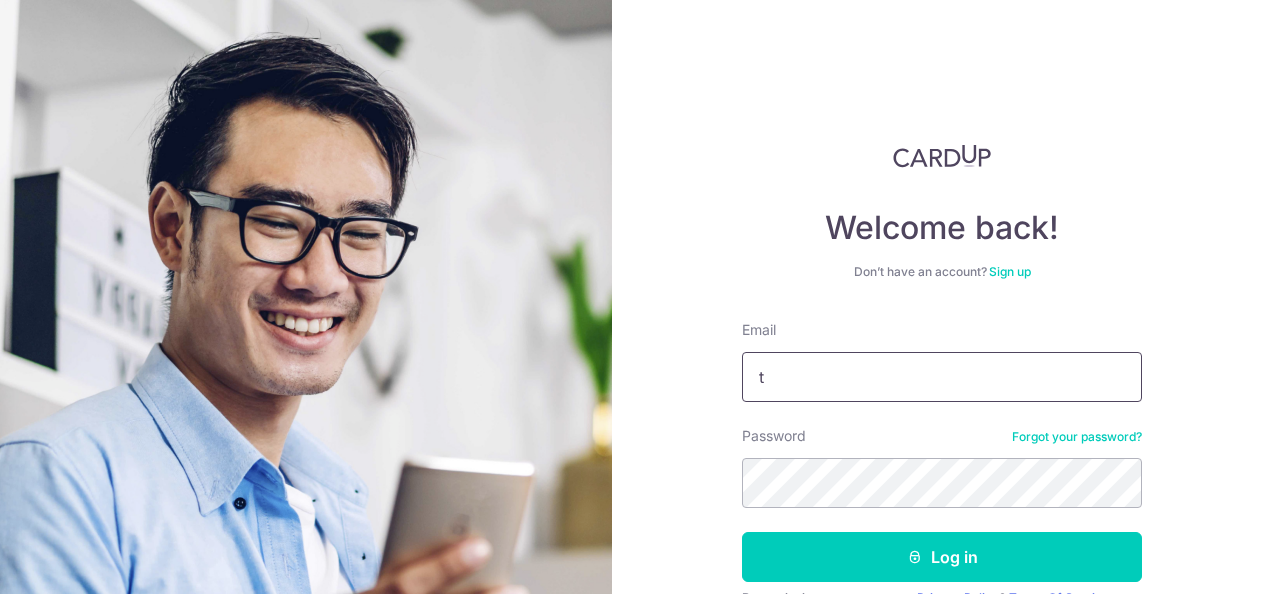 click on "t" at bounding box center [942, 377] 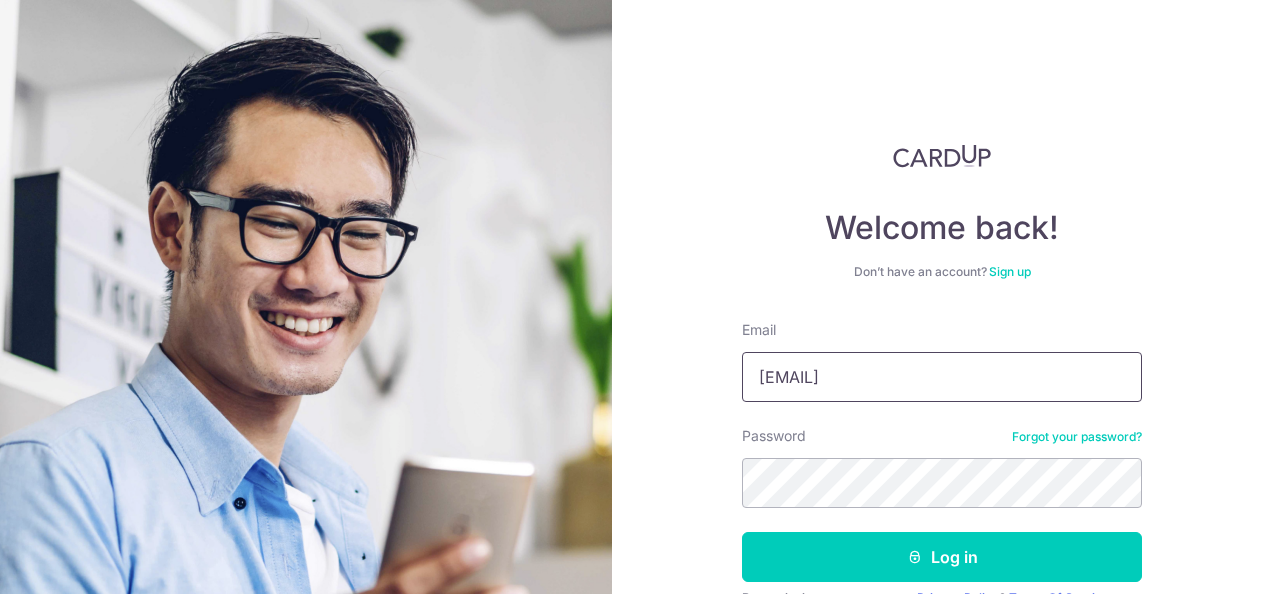 type on "[EMAIL]" 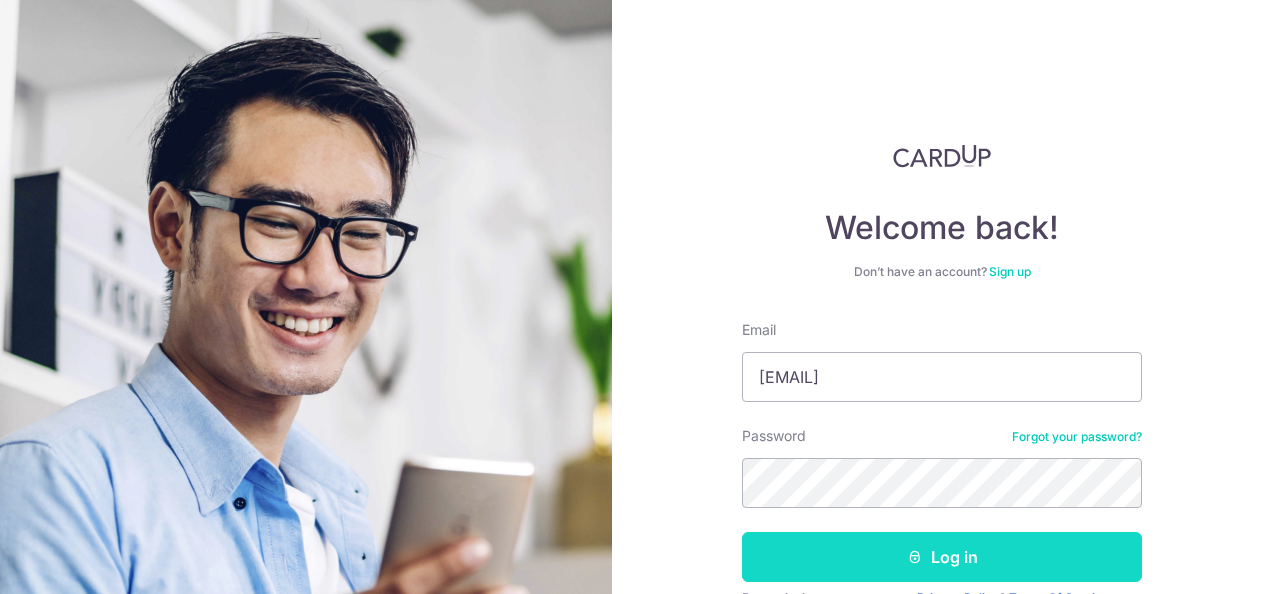 click on "Log in" at bounding box center [942, 557] 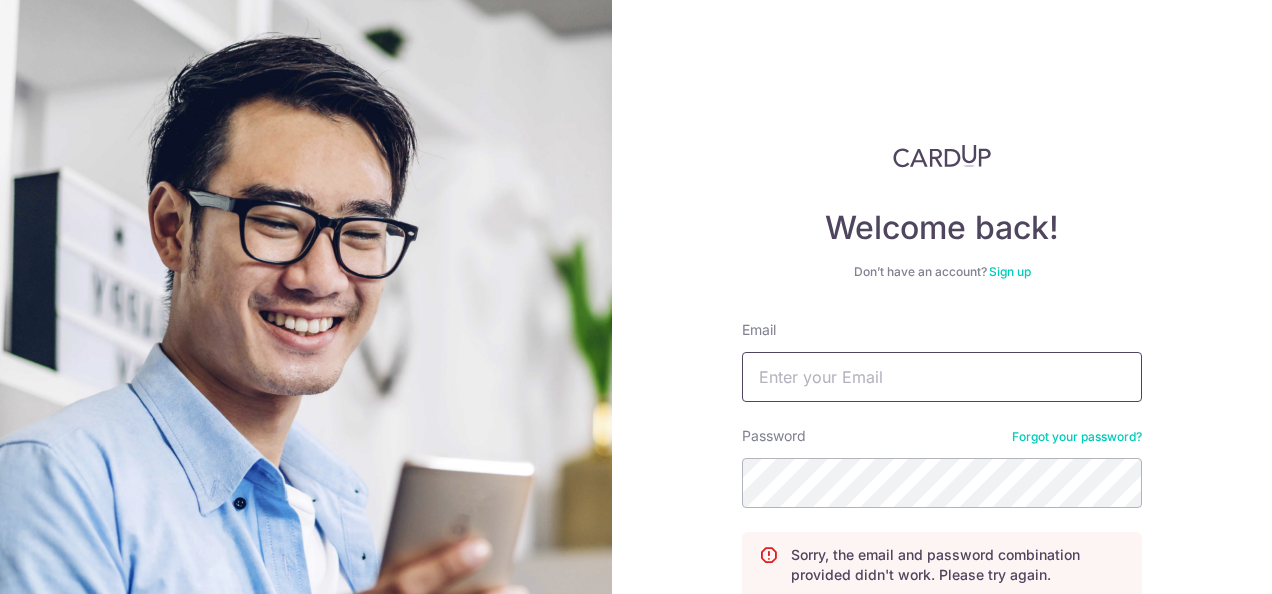 scroll, scrollTop: 0, scrollLeft: 0, axis: both 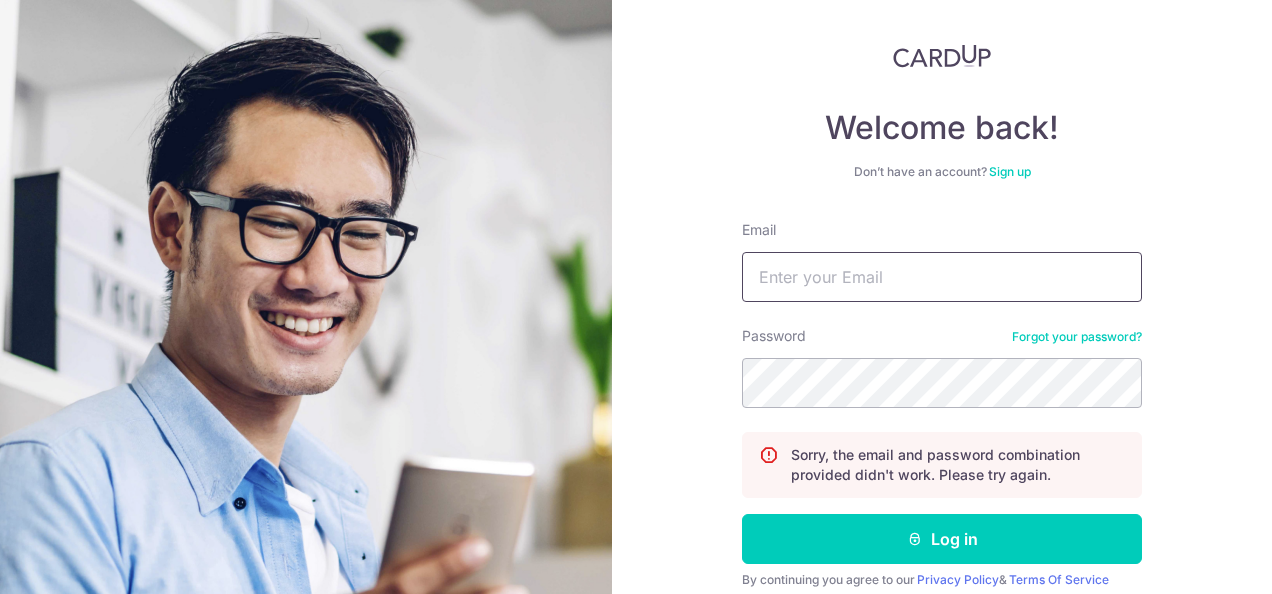 click on "Email" at bounding box center [942, 277] 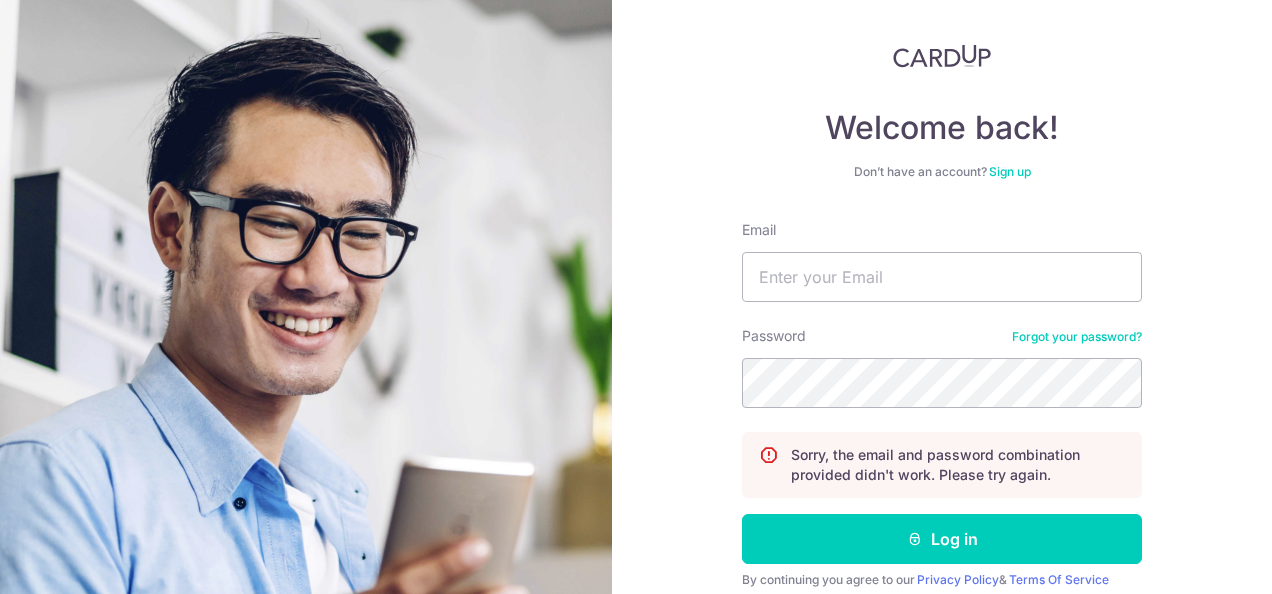 click on "Email" at bounding box center (942, 261) 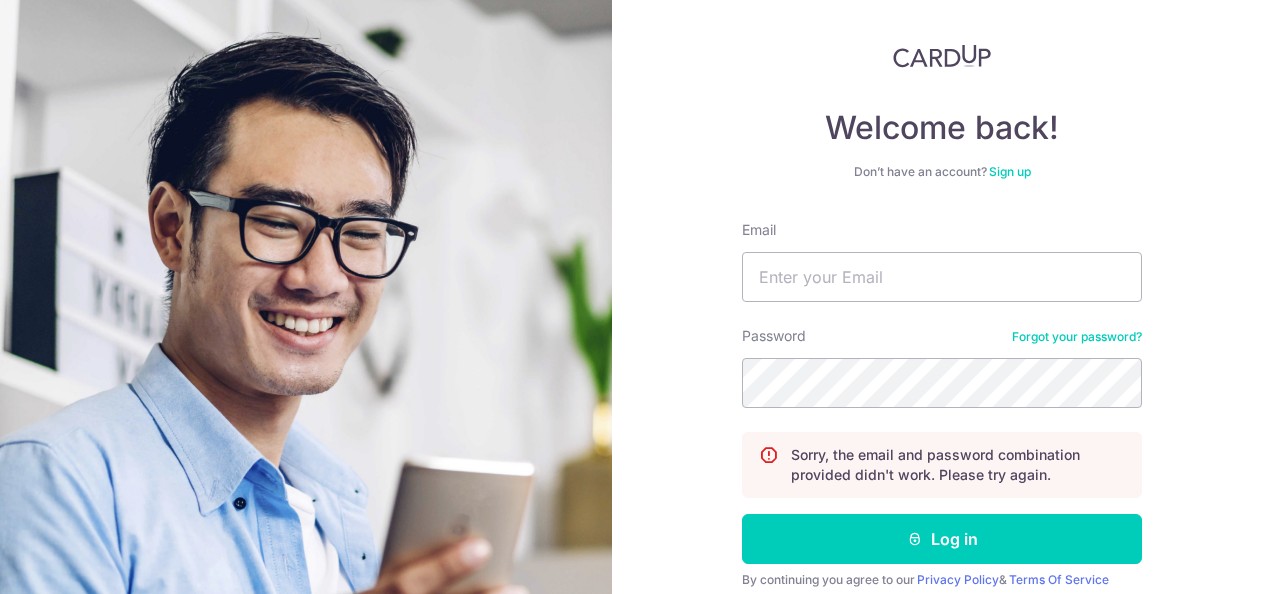 click on "Sign up" at bounding box center [1010, 171] 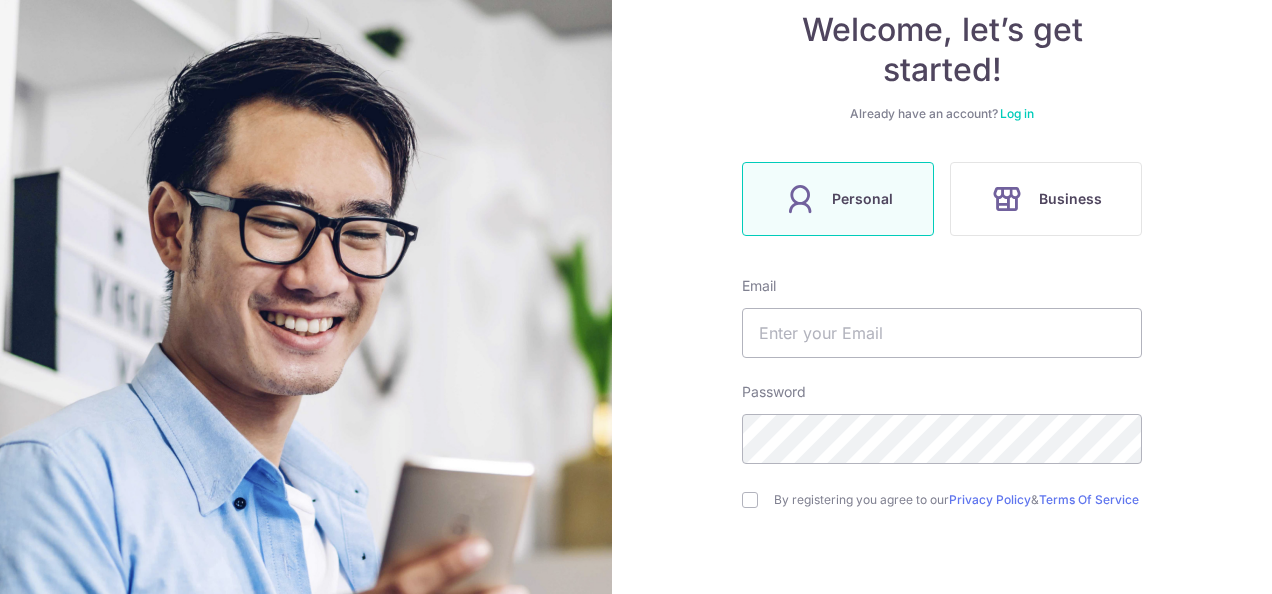 scroll, scrollTop: 200, scrollLeft: 0, axis: vertical 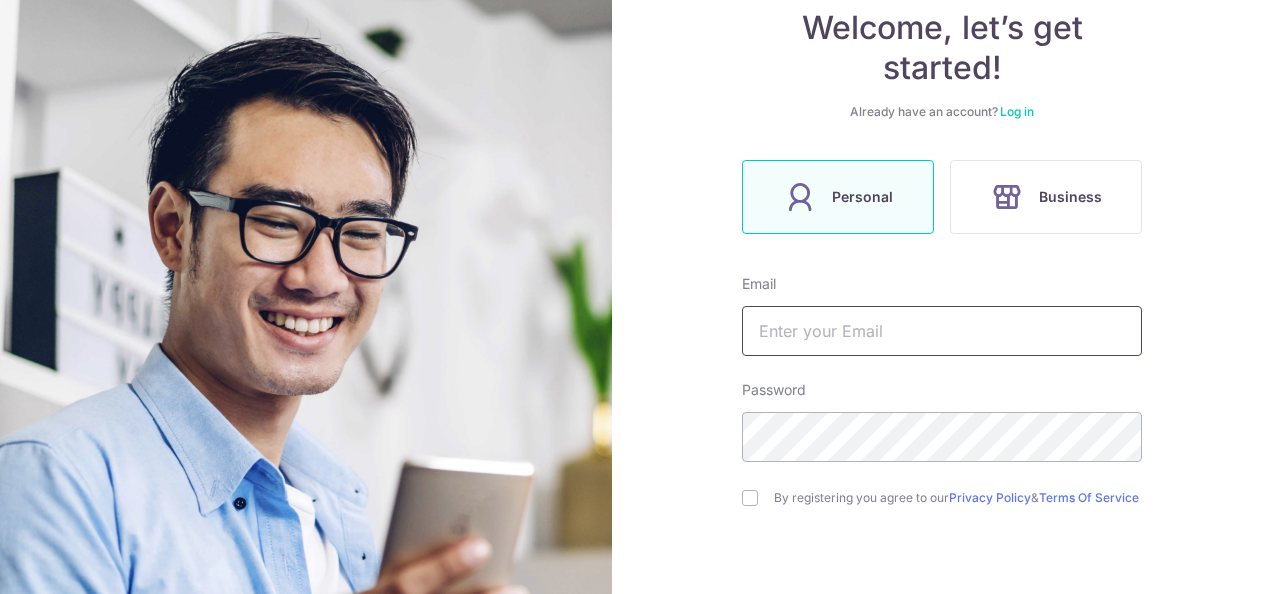 click at bounding box center [942, 331] 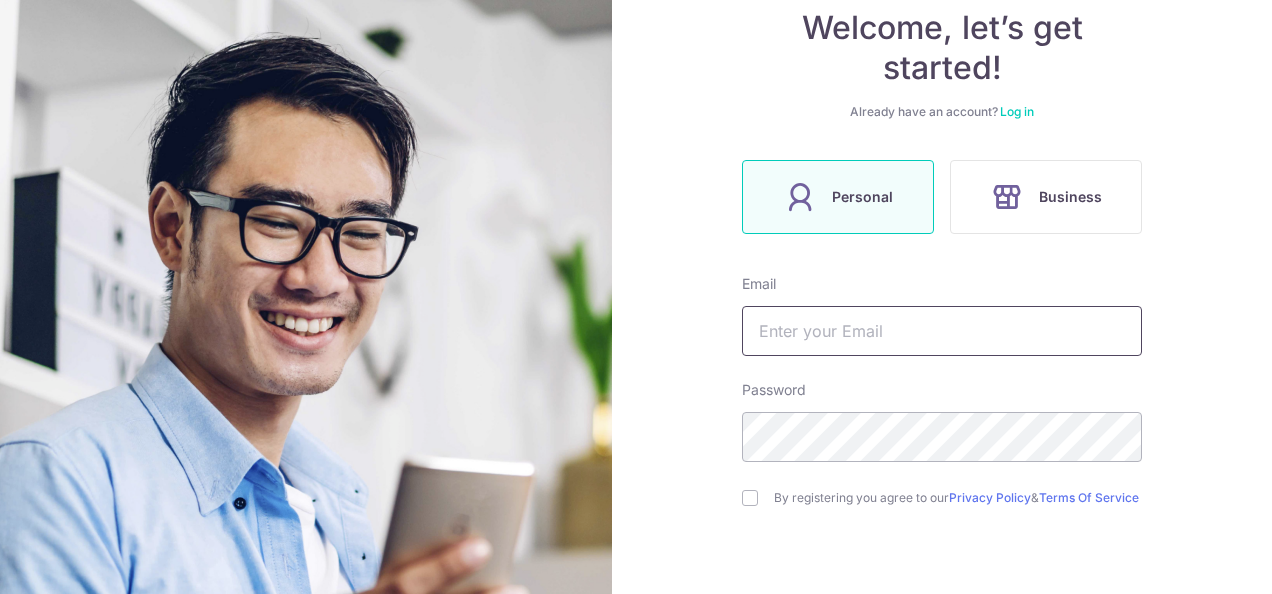 type on "[EMAIL]" 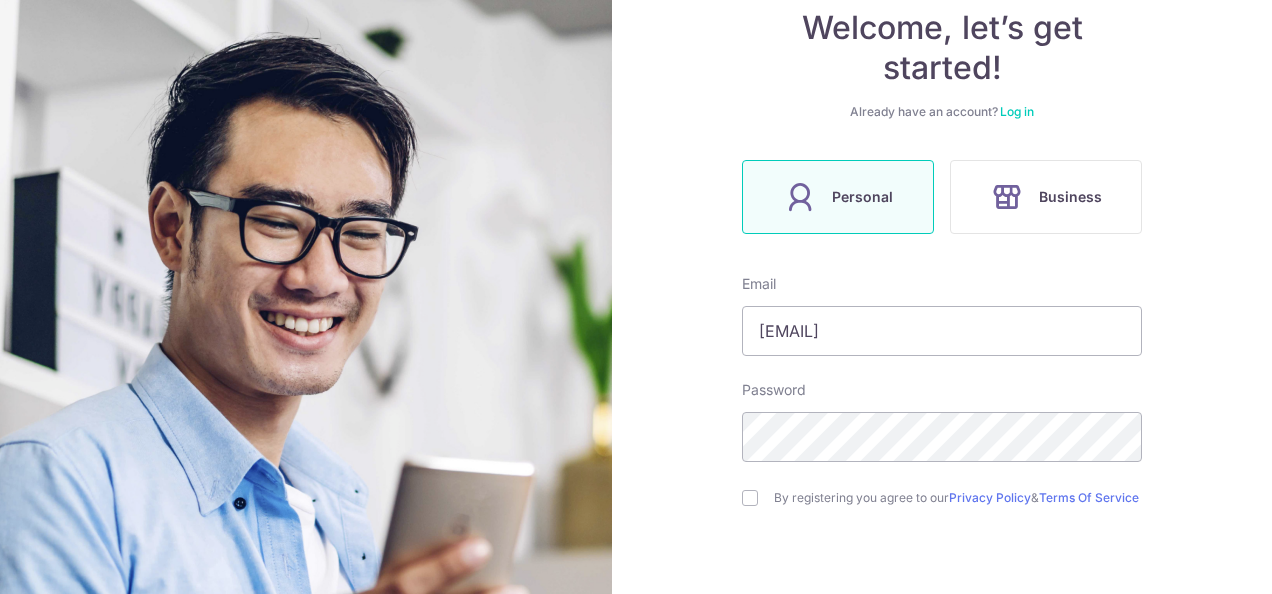 click on "By registering you agree to our
Privacy Policy
&  Terms Of Service" at bounding box center [942, 498] 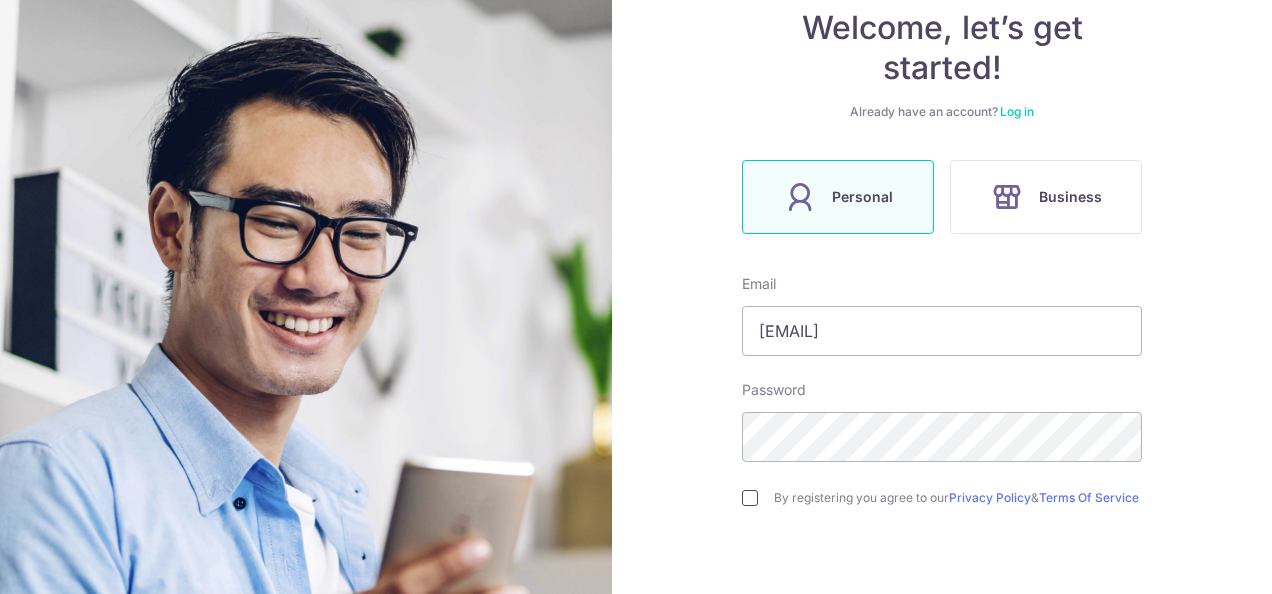 click at bounding box center [750, 498] 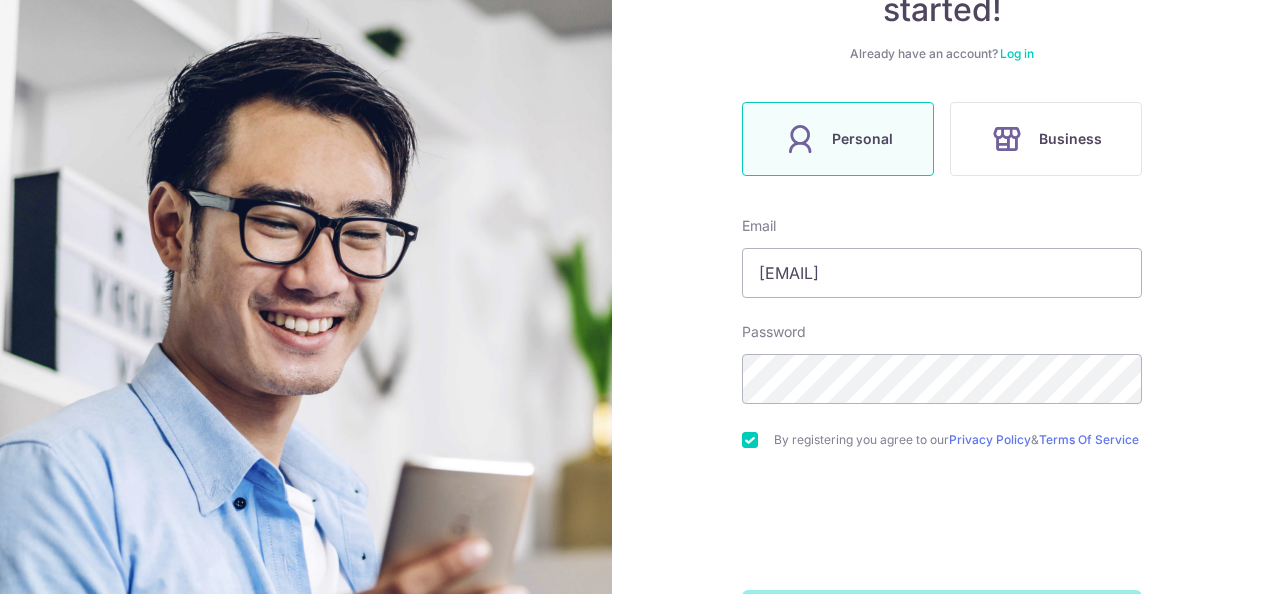 scroll, scrollTop: 300, scrollLeft: 0, axis: vertical 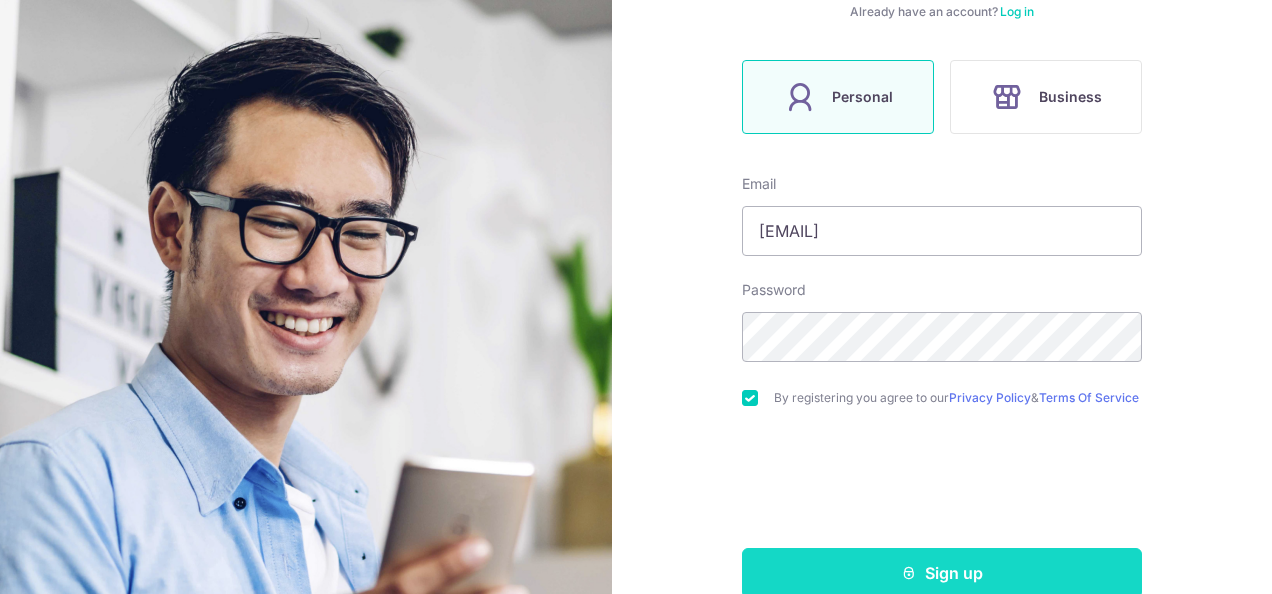 click on "Sign up" at bounding box center [942, 573] 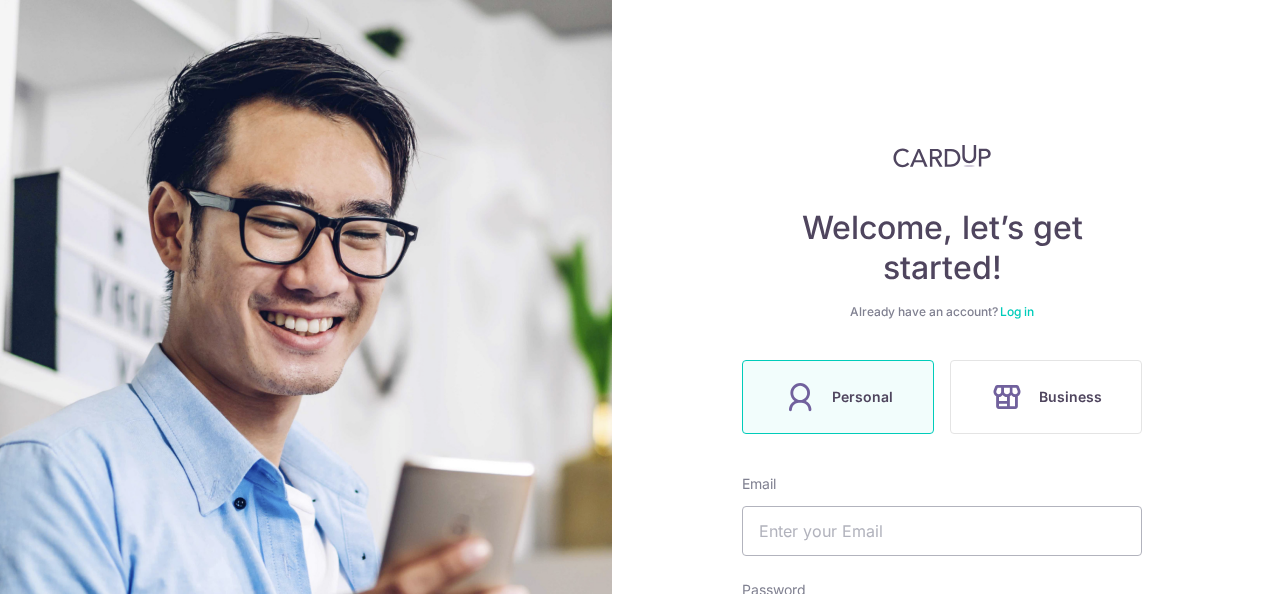 scroll, scrollTop: 0, scrollLeft: 0, axis: both 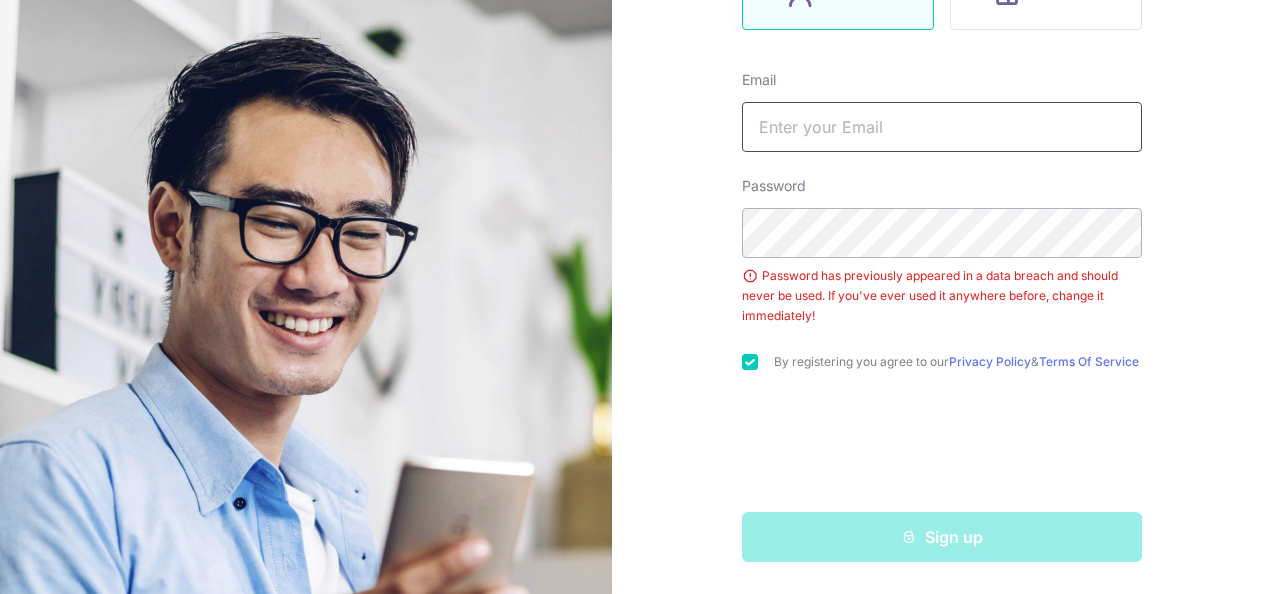 click at bounding box center [942, 127] 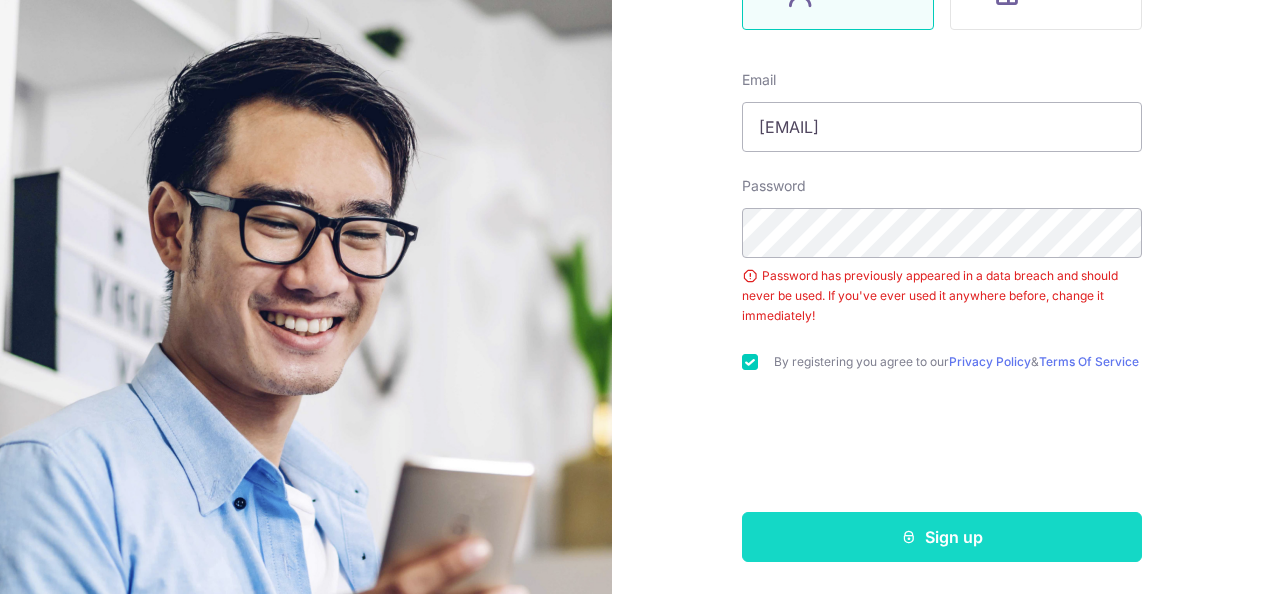 click on "Sign up" at bounding box center [942, 537] 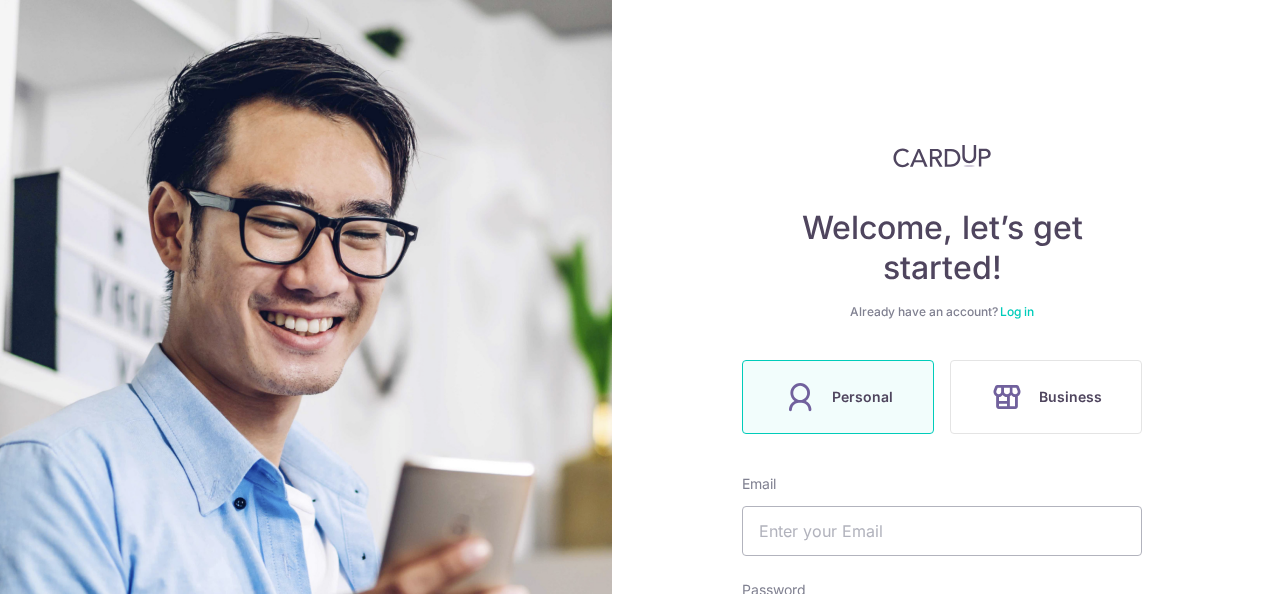 scroll, scrollTop: 0, scrollLeft: 0, axis: both 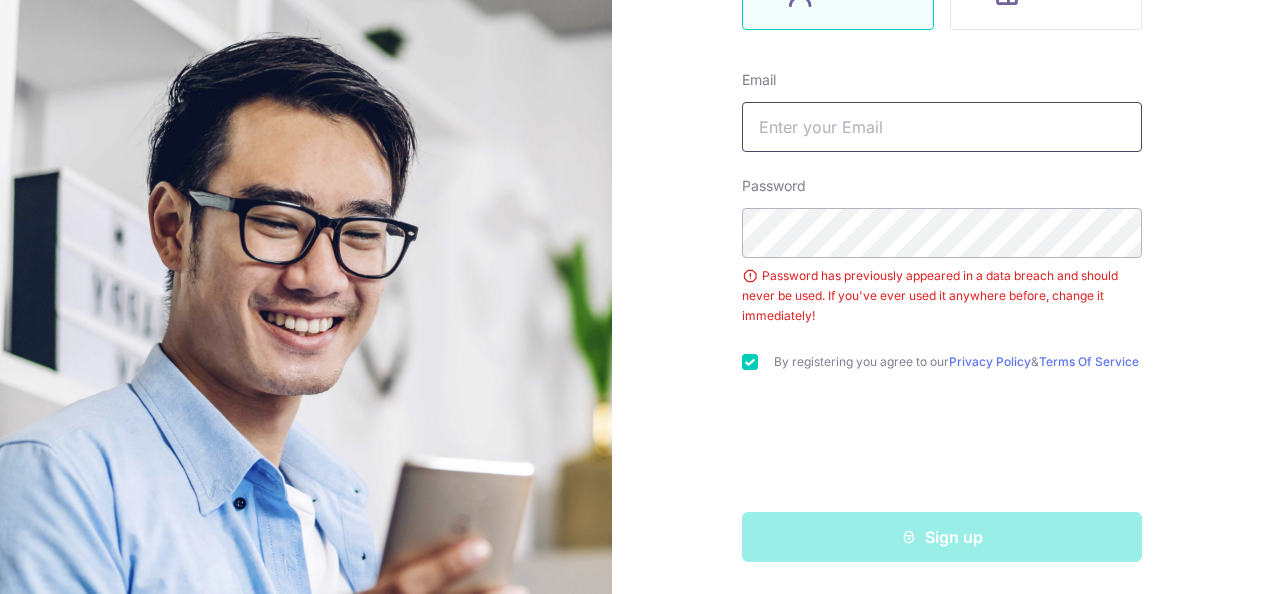 click at bounding box center [942, 127] 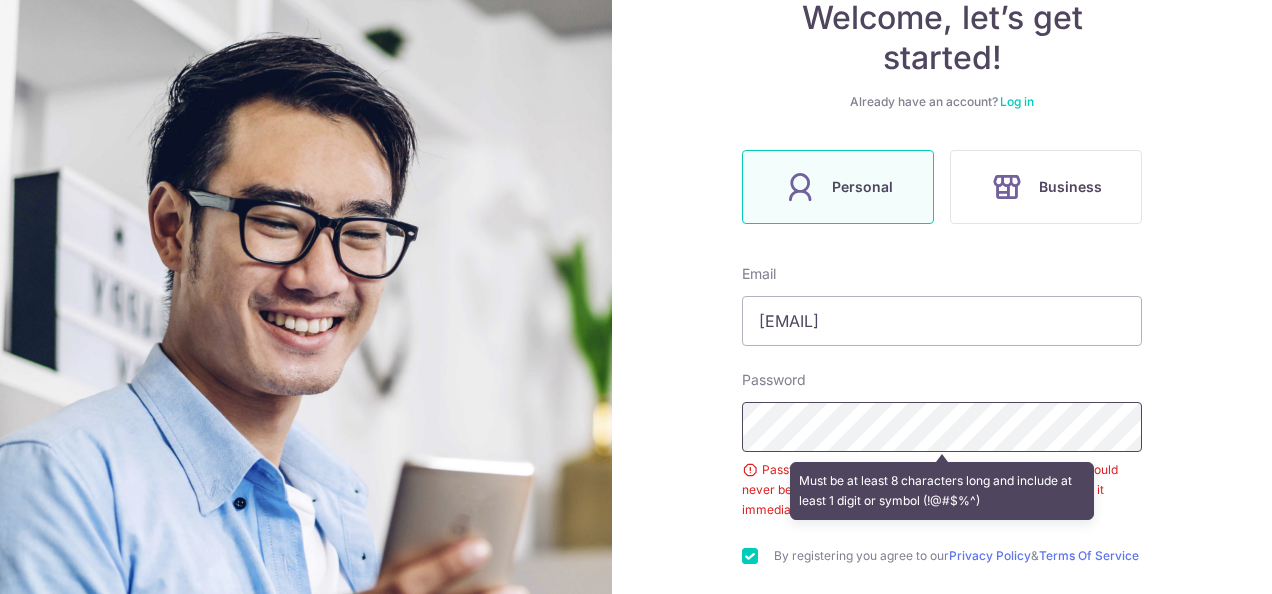 scroll, scrollTop: 310, scrollLeft: 0, axis: vertical 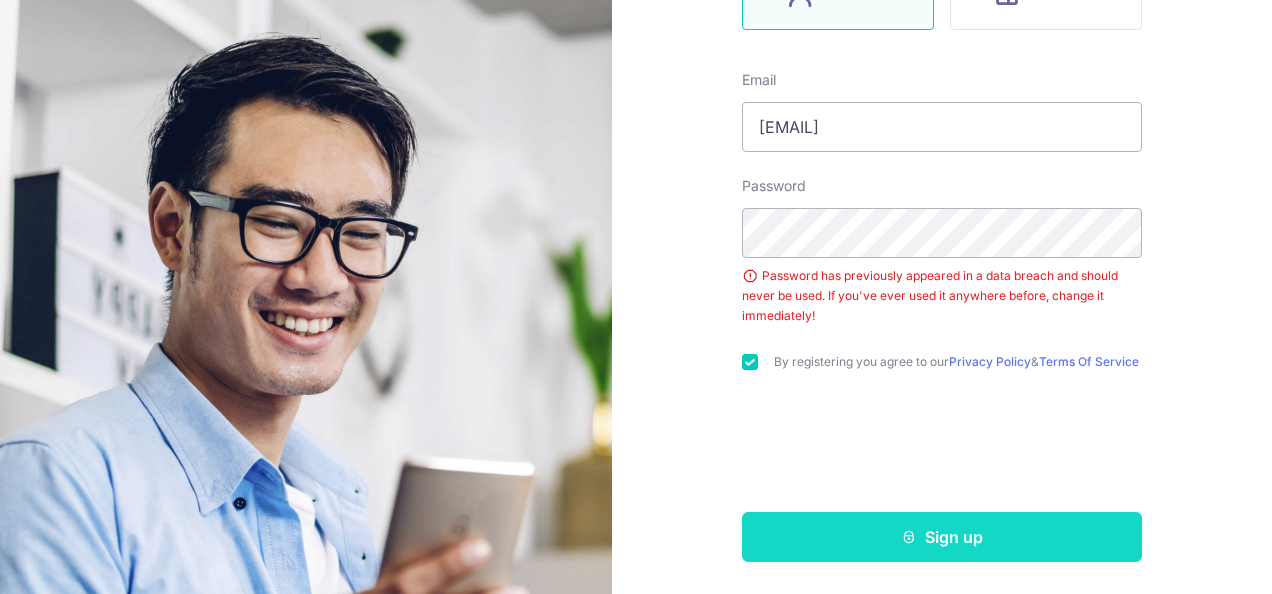 click on "Sign up" at bounding box center (942, 537) 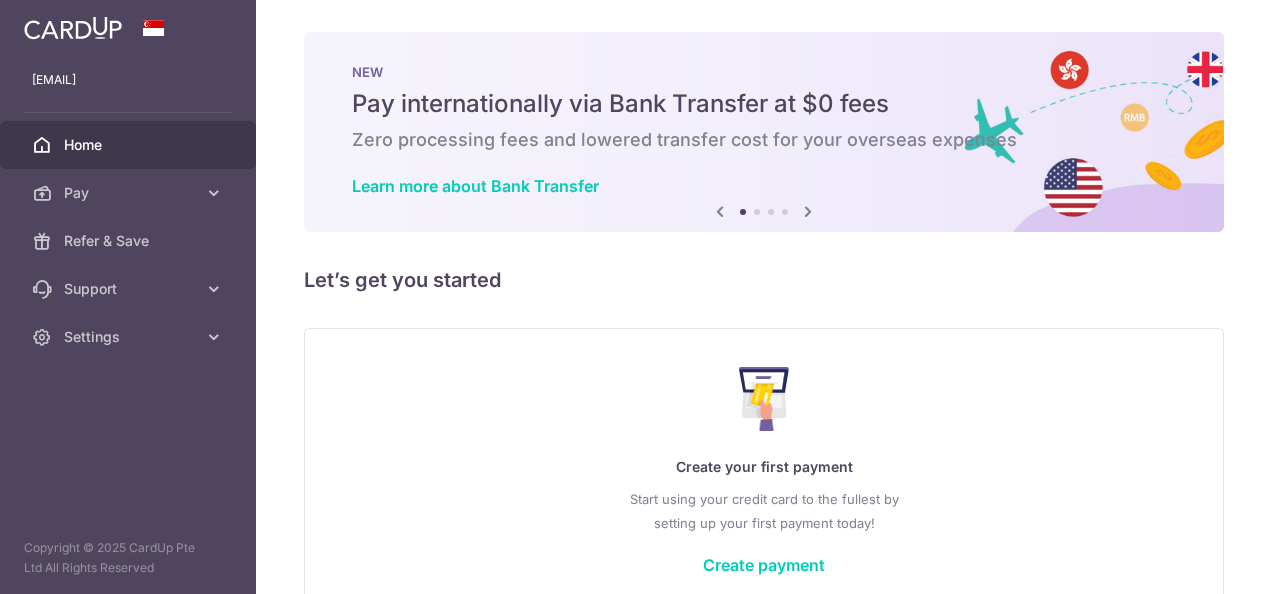 scroll, scrollTop: 0, scrollLeft: 0, axis: both 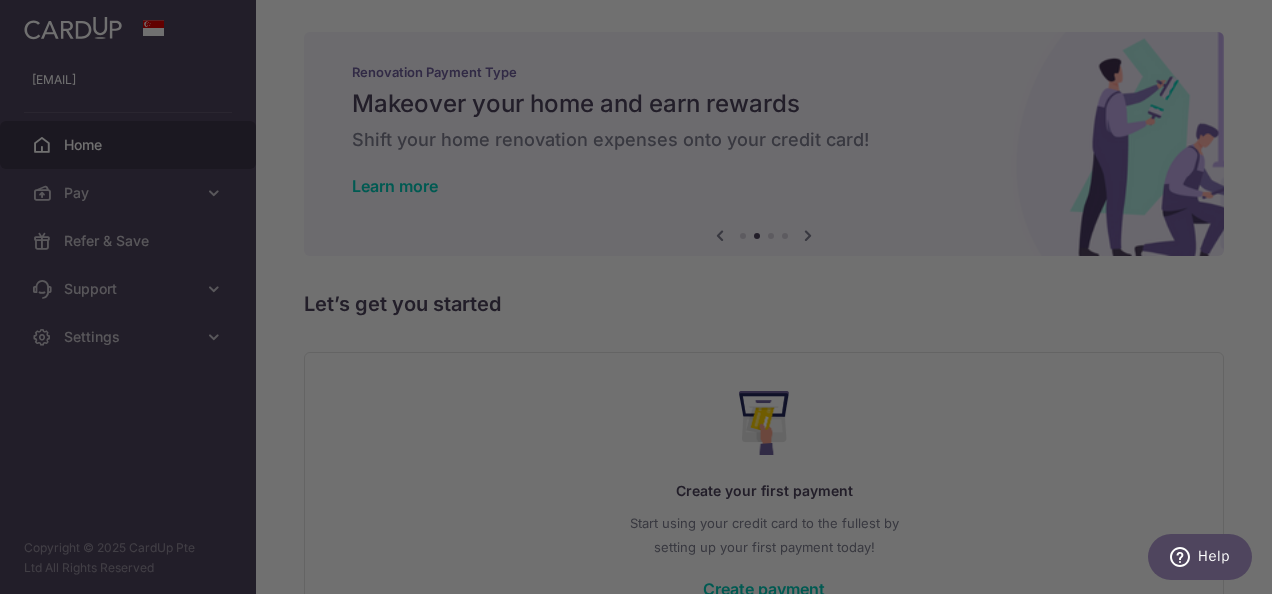 click at bounding box center (642, 300) 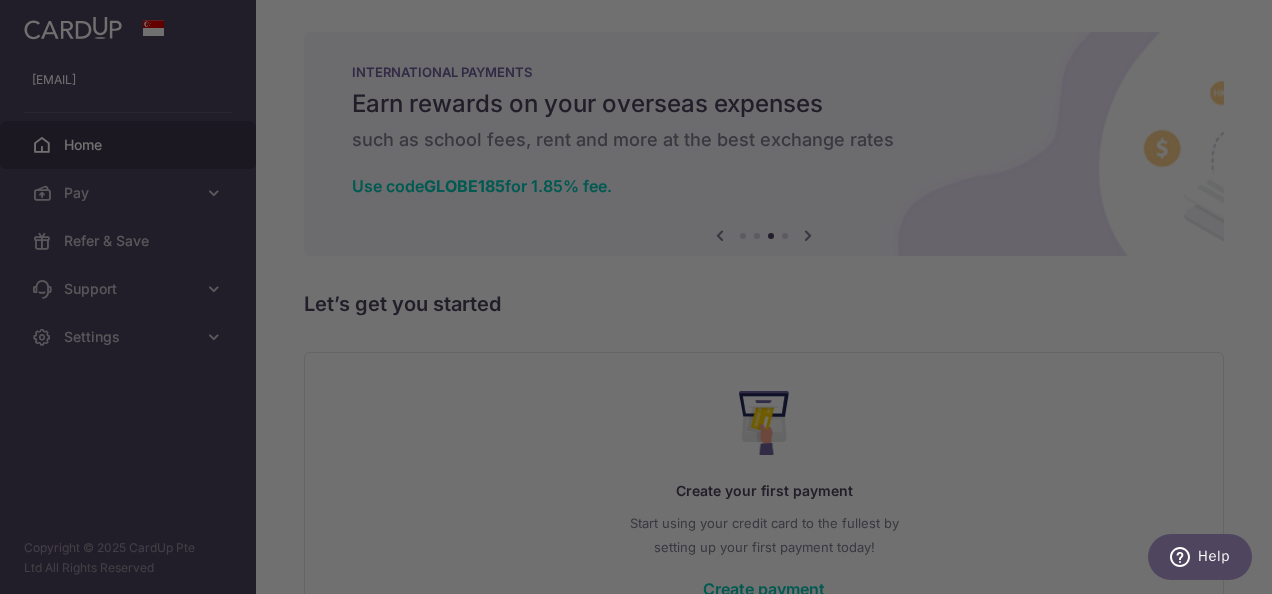 click at bounding box center (642, 300) 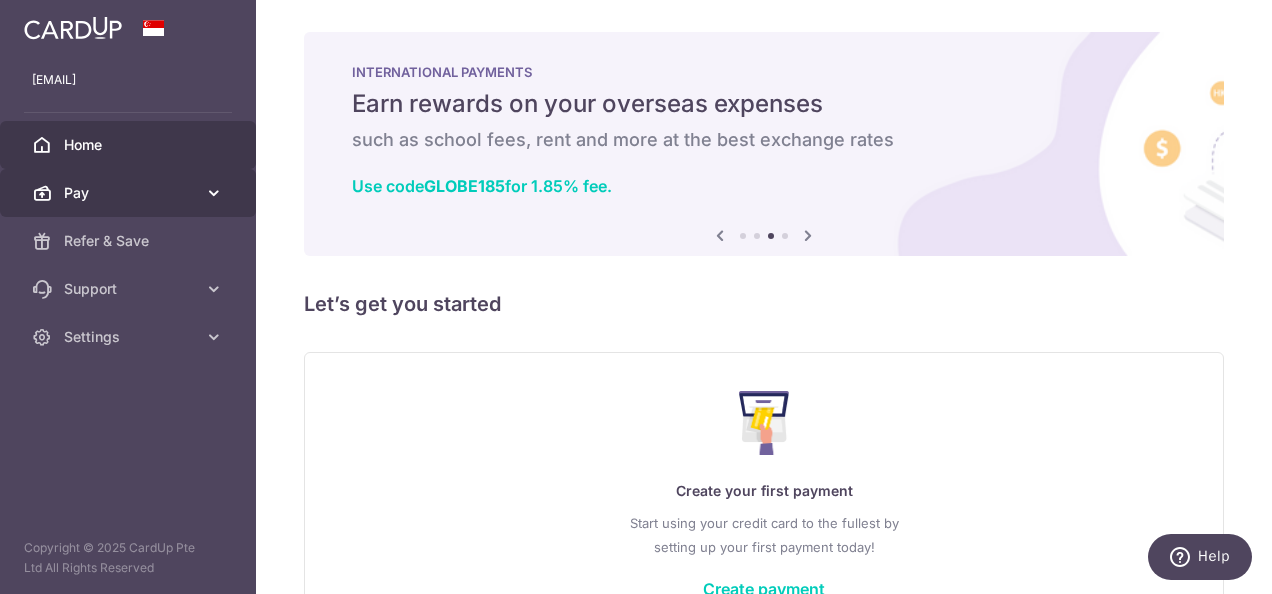 click at bounding box center (214, 193) 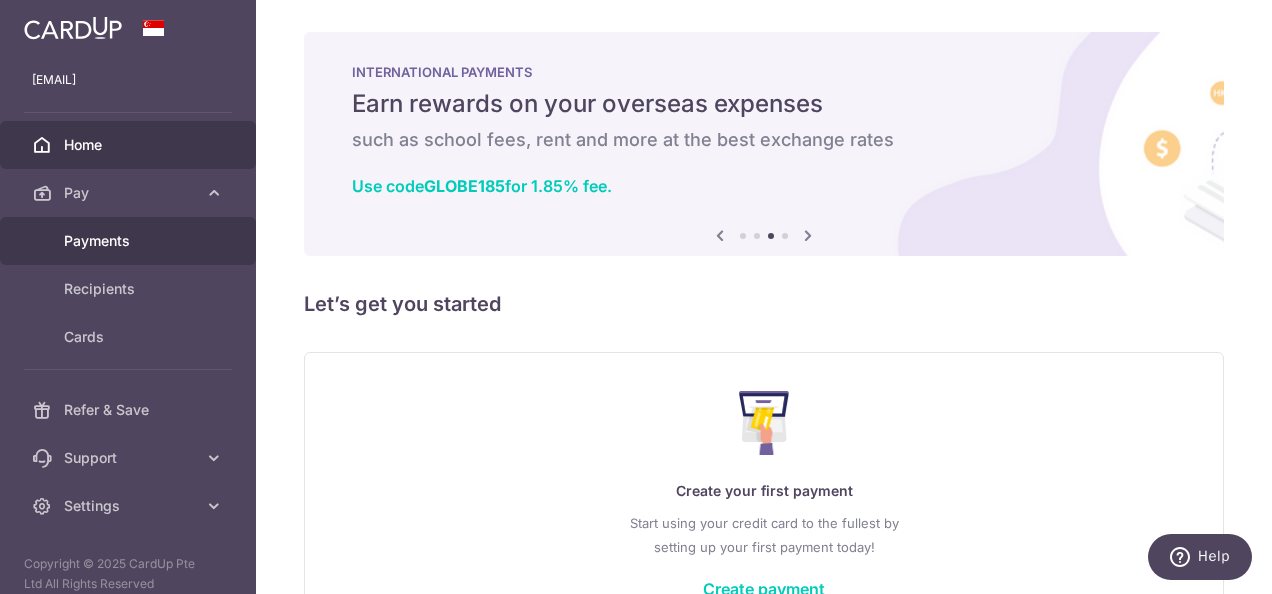 click on "Payments" at bounding box center [128, 241] 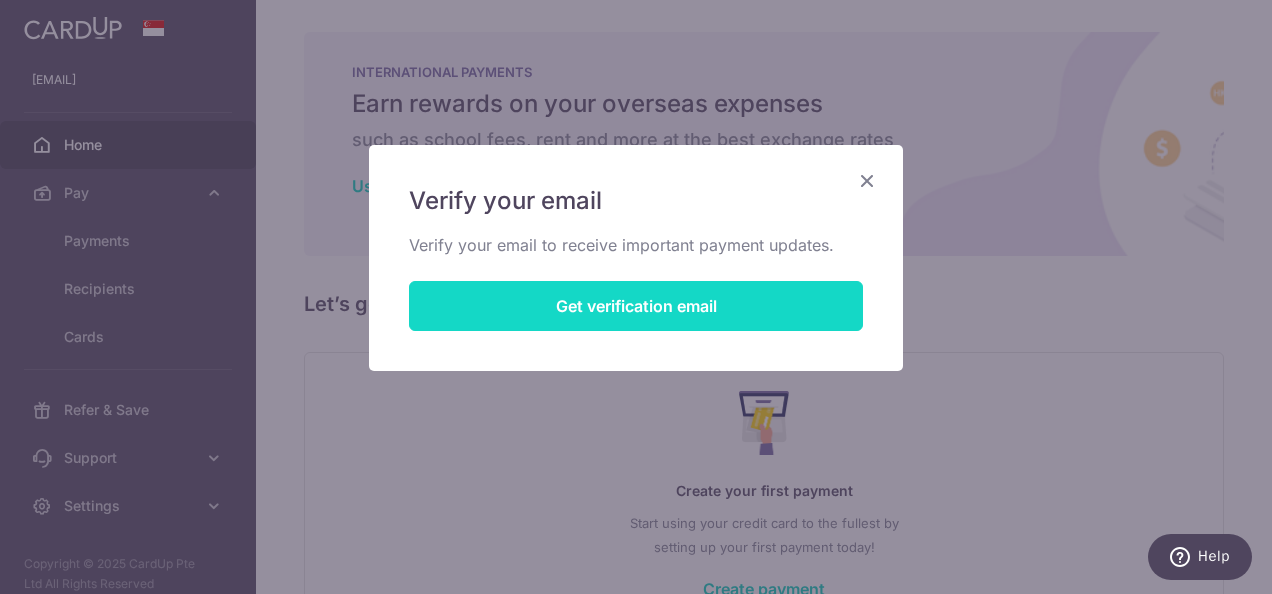 click on "Get verification email" at bounding box center [636, 306] 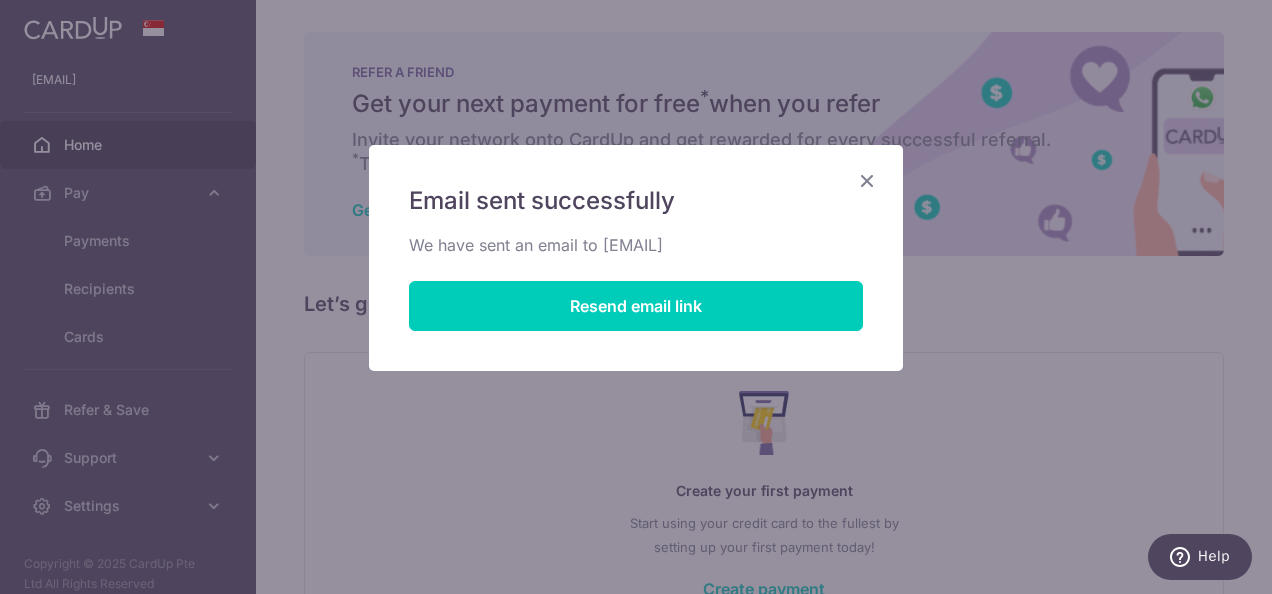 click at bounding box center [867, 180] 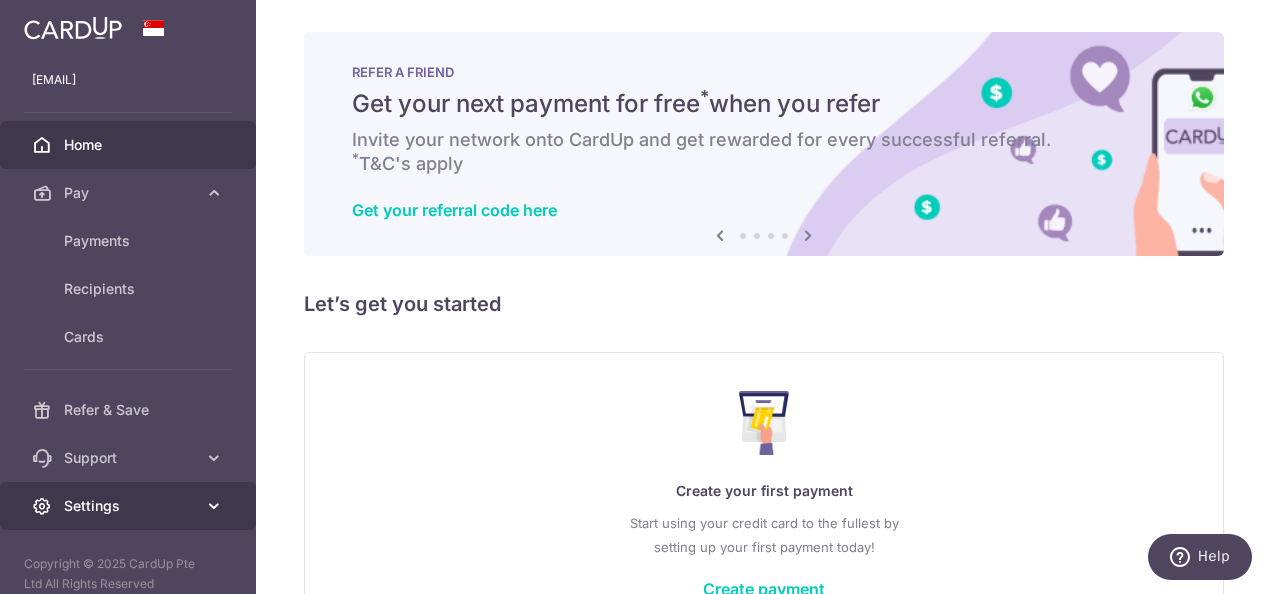 click on "Settings" at bounding box center (130, 506) 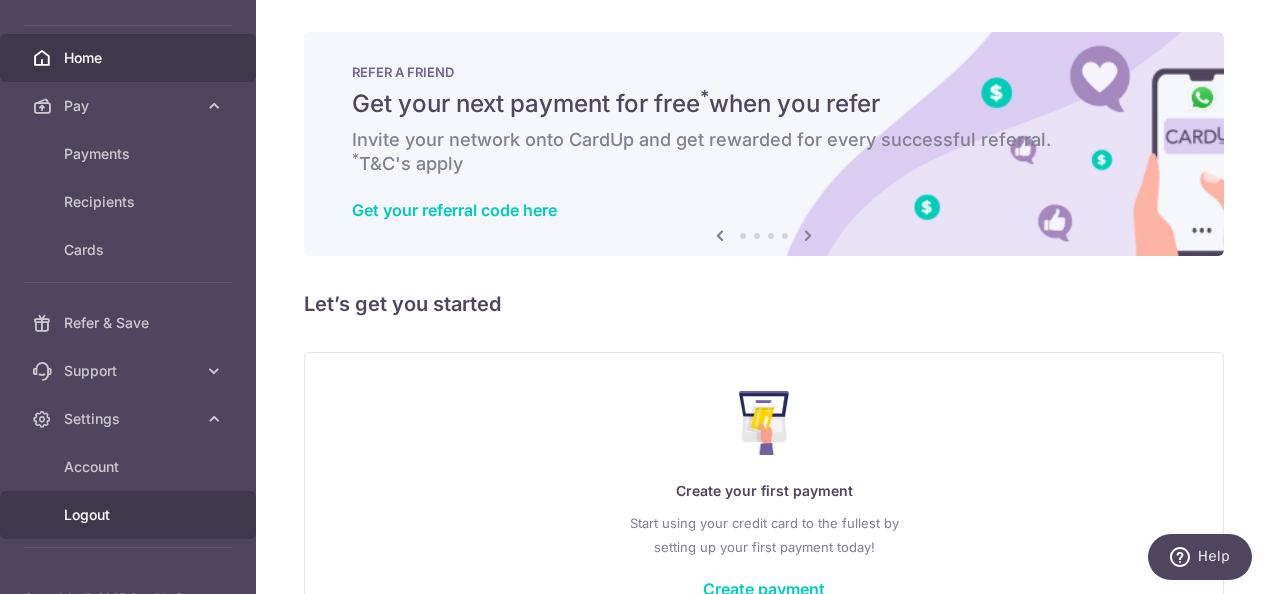 scroll, scrollTop: 136, scrollLeft: 0, axis: vertical 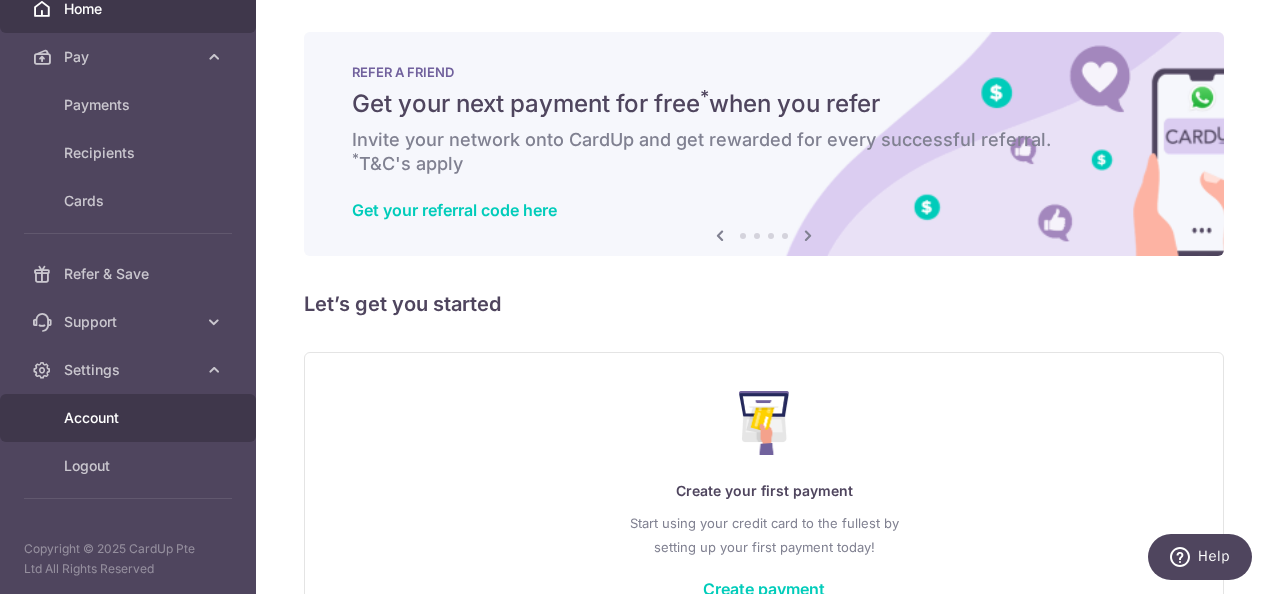 click on "Account" at bounding box center [130, 418] 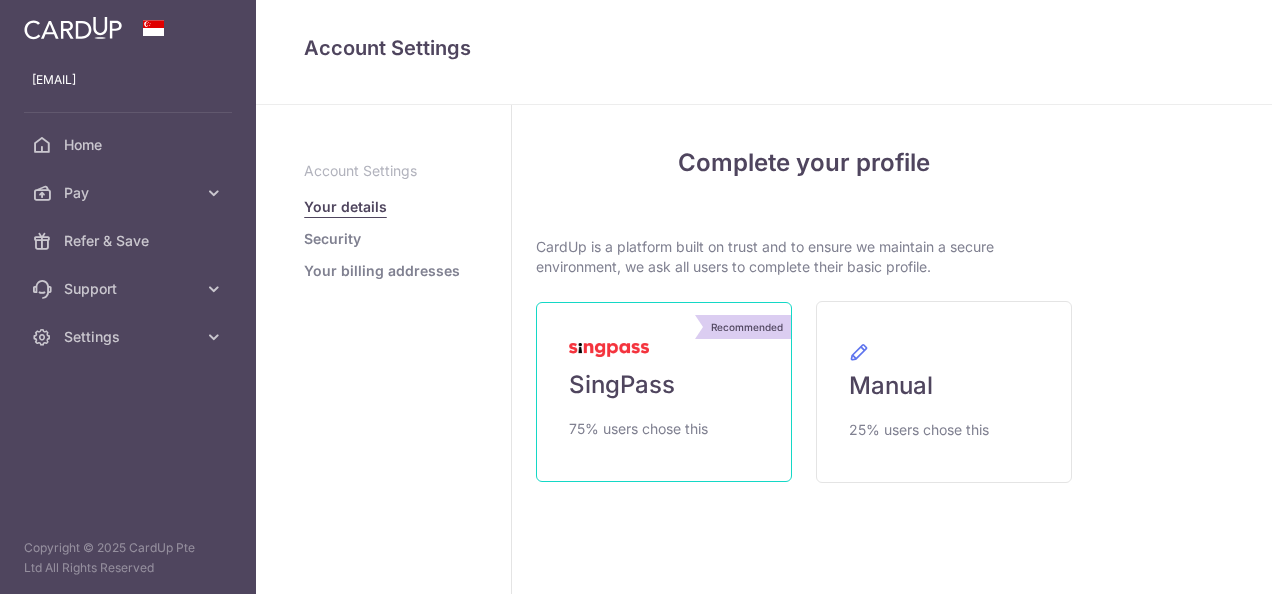 scroll, scrollTop: 0, scrollLeft: 0, axis: both 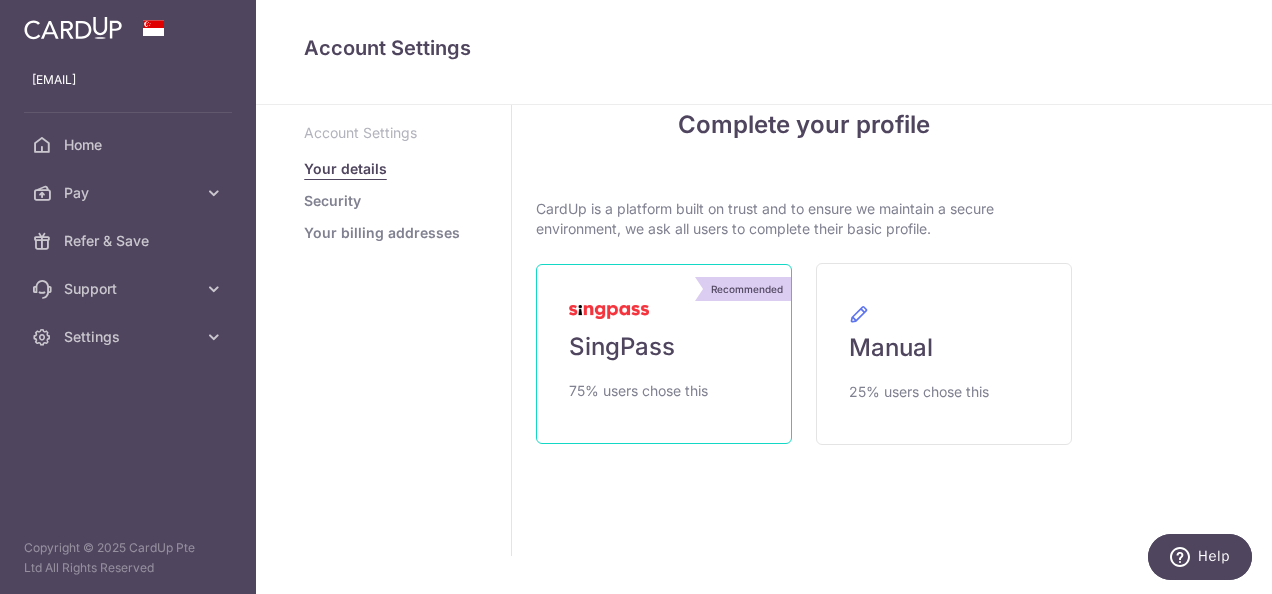 click on "Recommended
SingPass
75% users chose this" at bounding box center [664, 354] 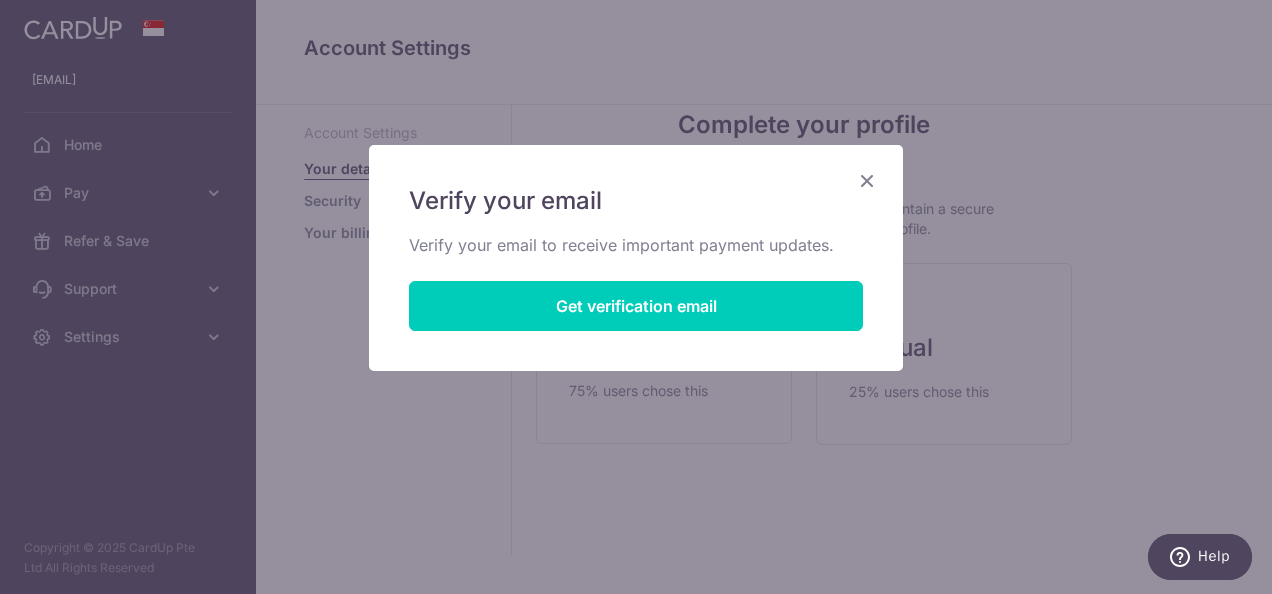 click at bounding box center (867, 180) 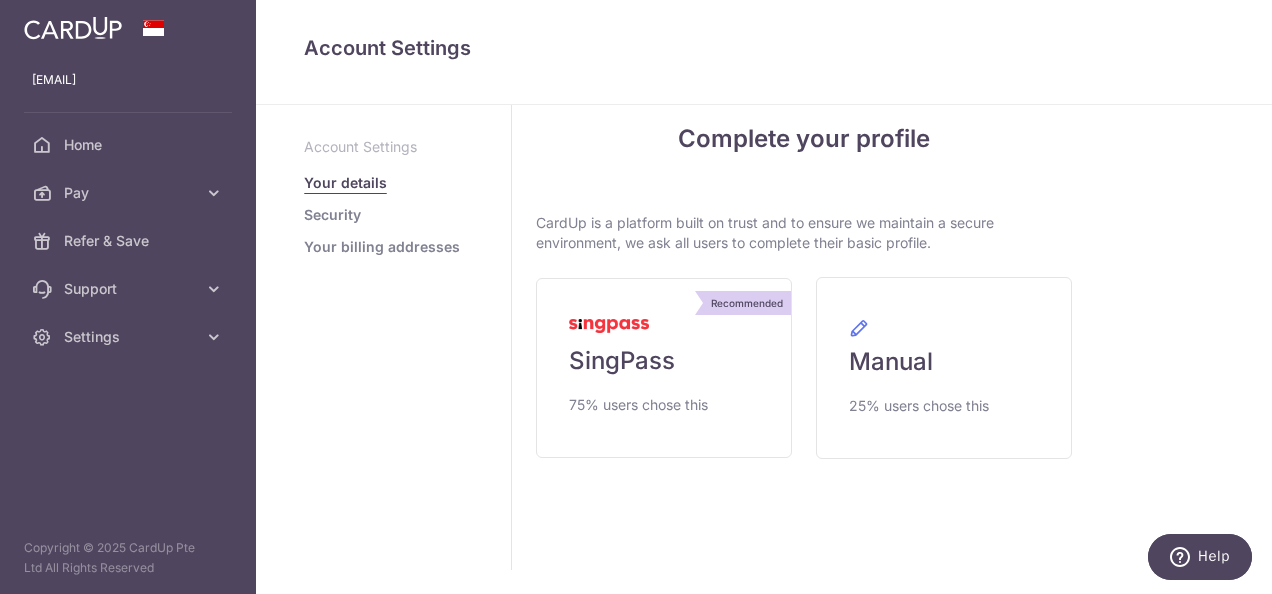 scroll, scrollTop: 0, scrollLeft: 0, axis: both 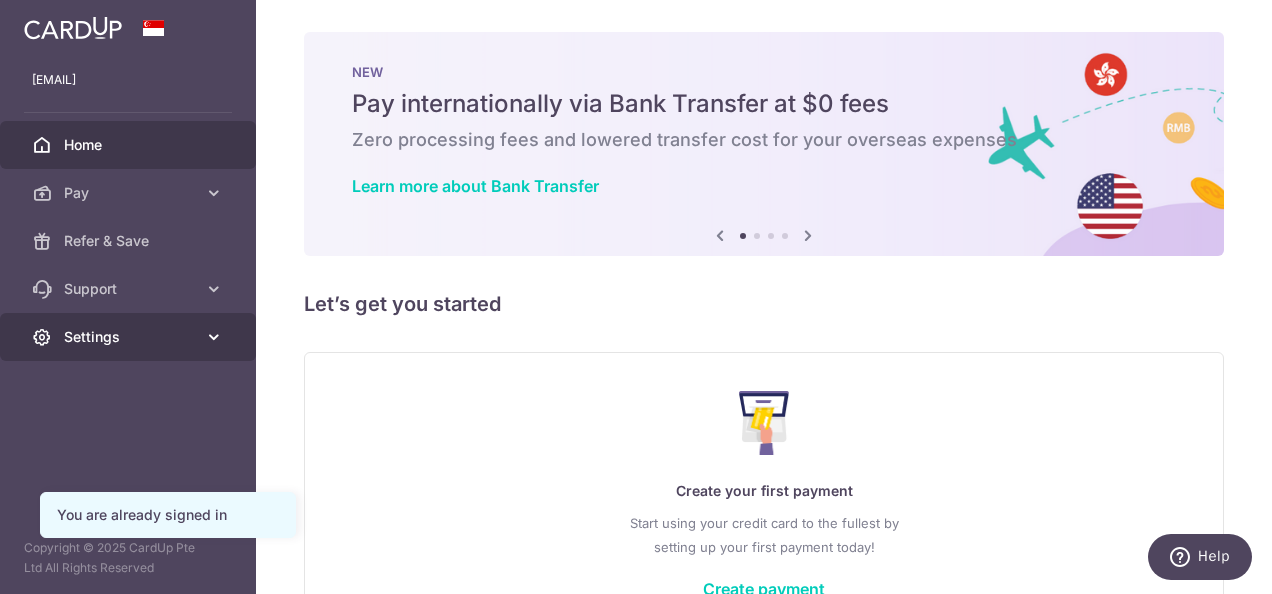 click on "Settings" at bounding box center [130, 337] 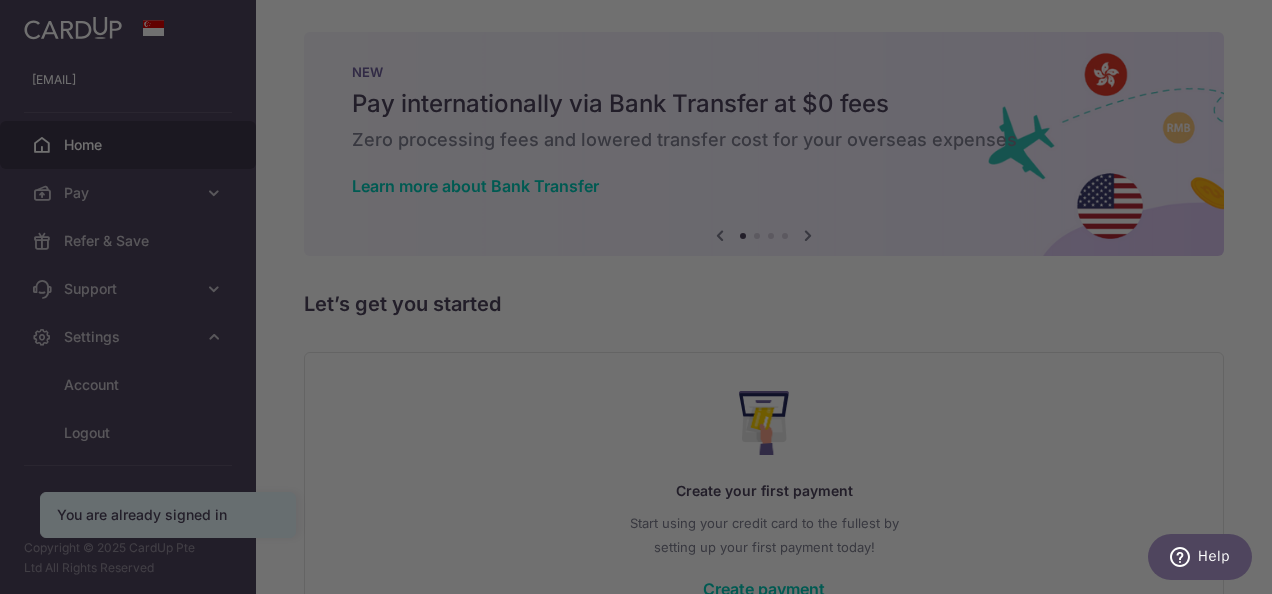 click at bounding box center (642, 300) 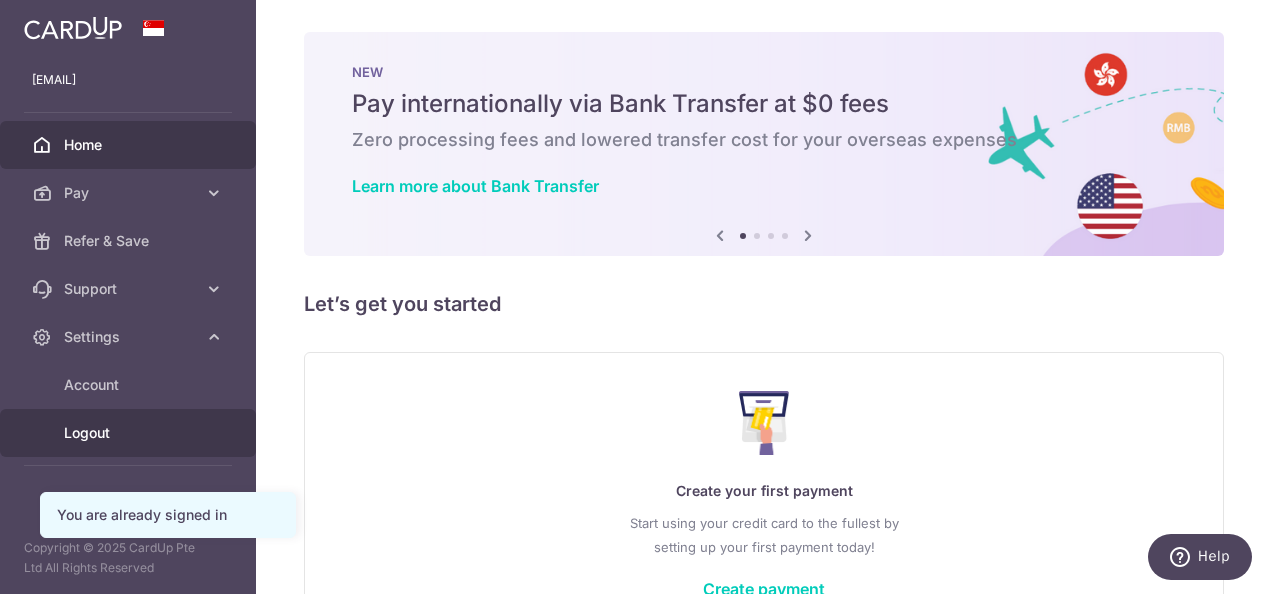 click on "Logout" at bounding box center (130, 433) 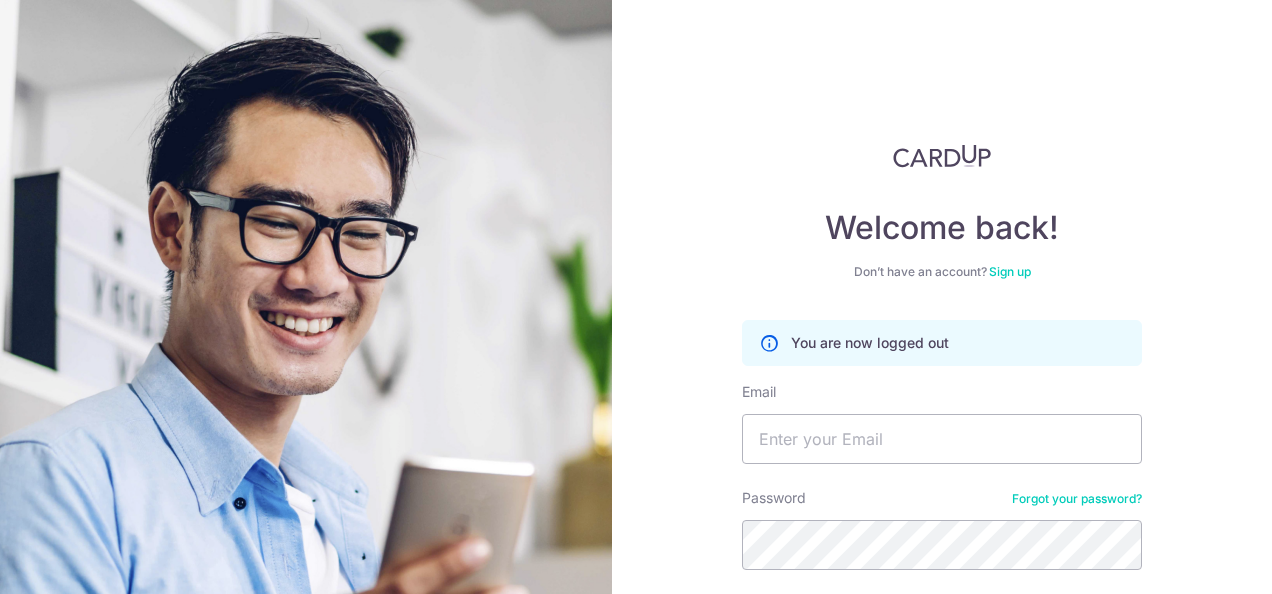 scroll, scrollTop: 0, scrollLeft: 0, axis: both 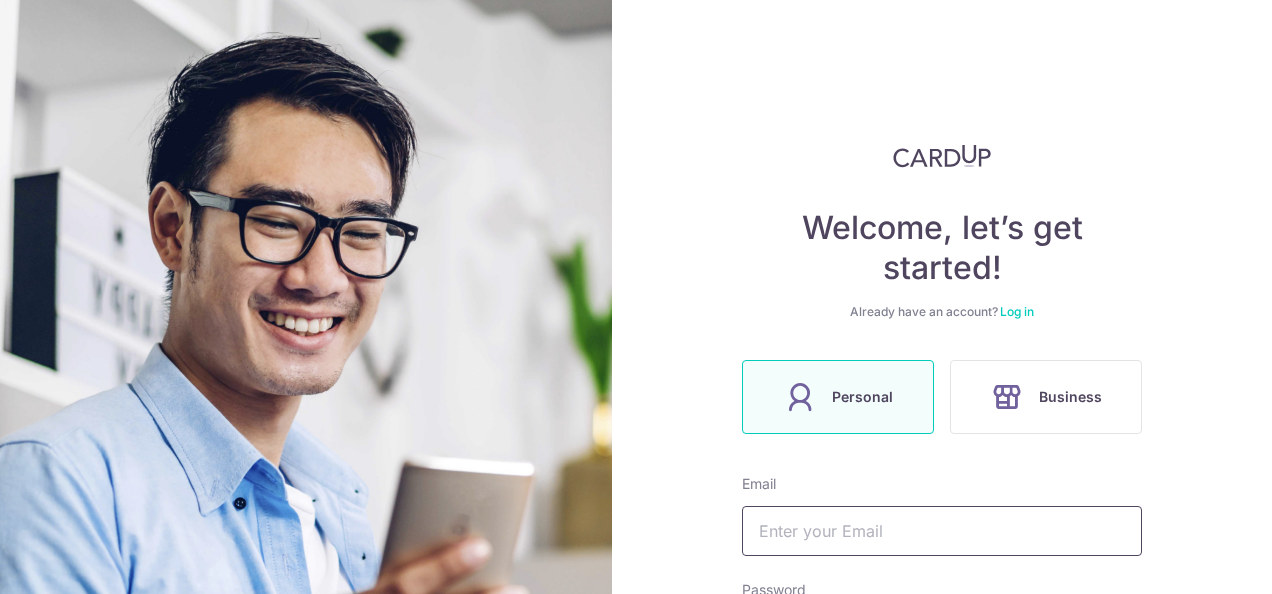click at bounding box center (942, 531) 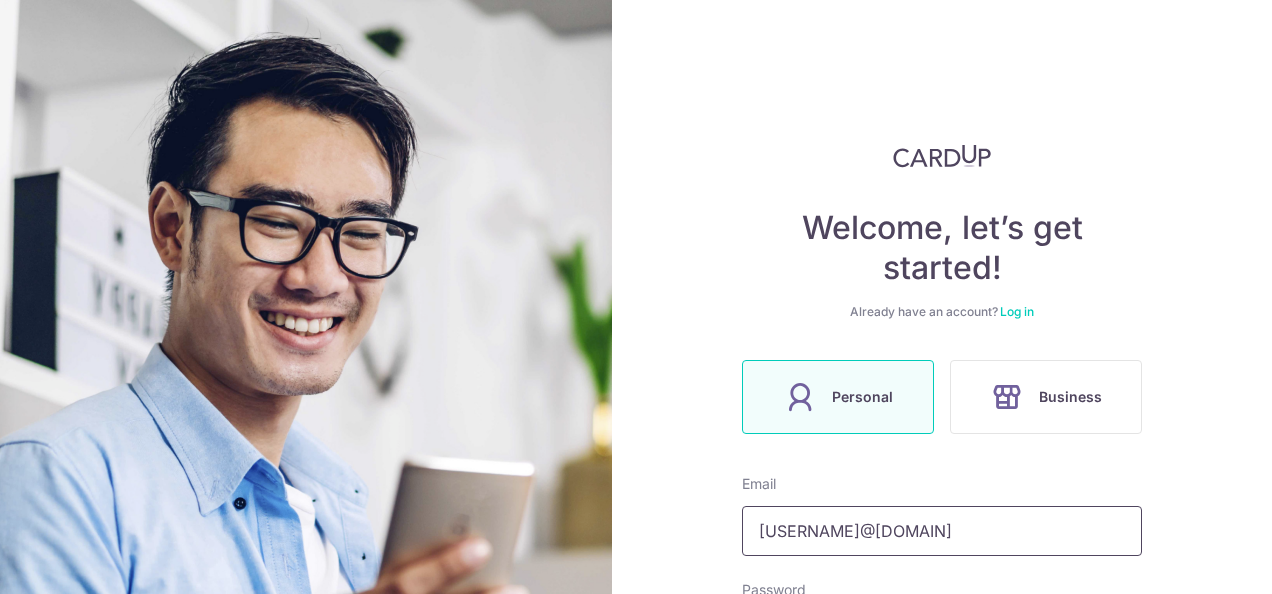 click on "[EMAIL]" at bounding box center [942, 531] 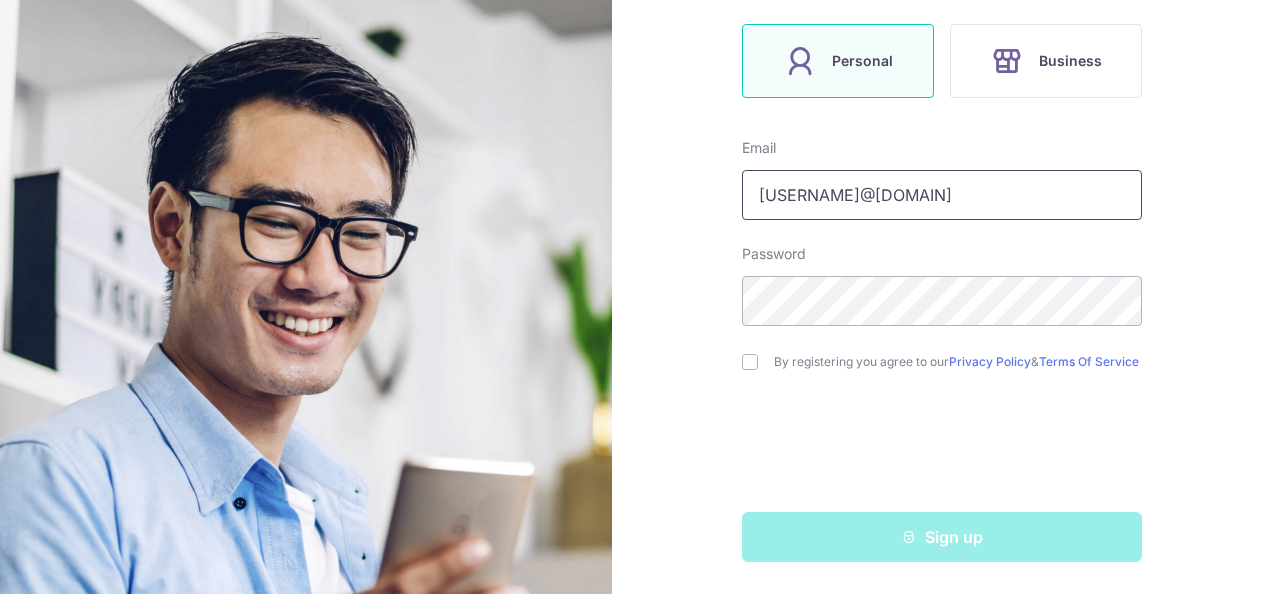 scroll, scrollTop: 342, scrollLeft: 0, axis: vertical 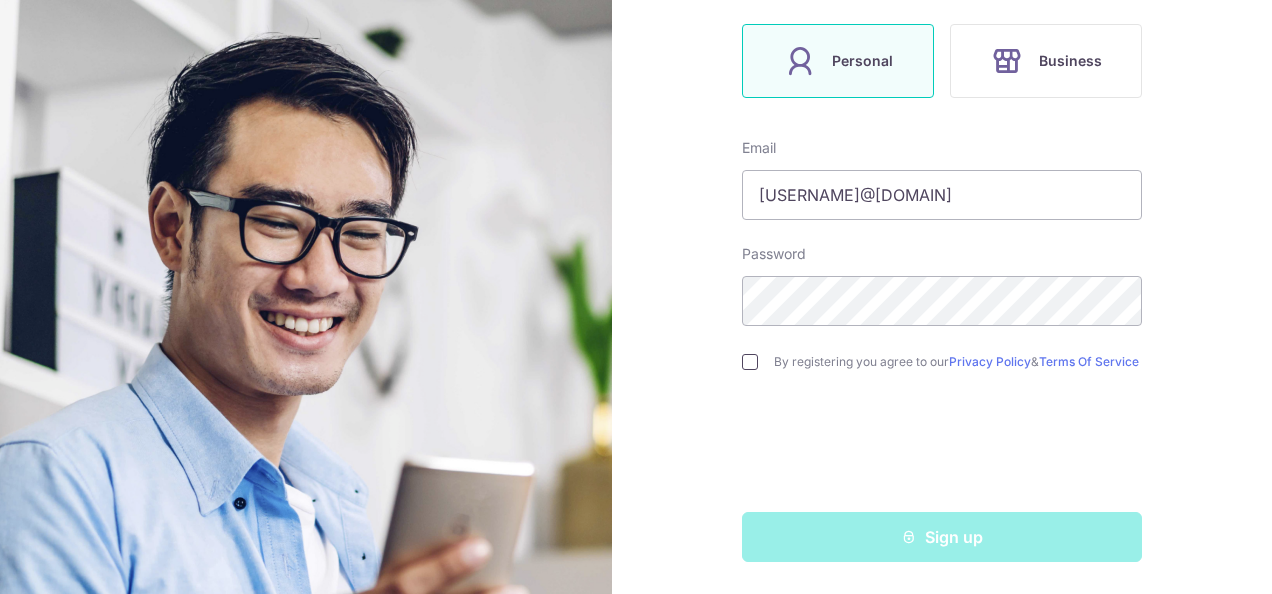 click at bounding box center (750, 362) 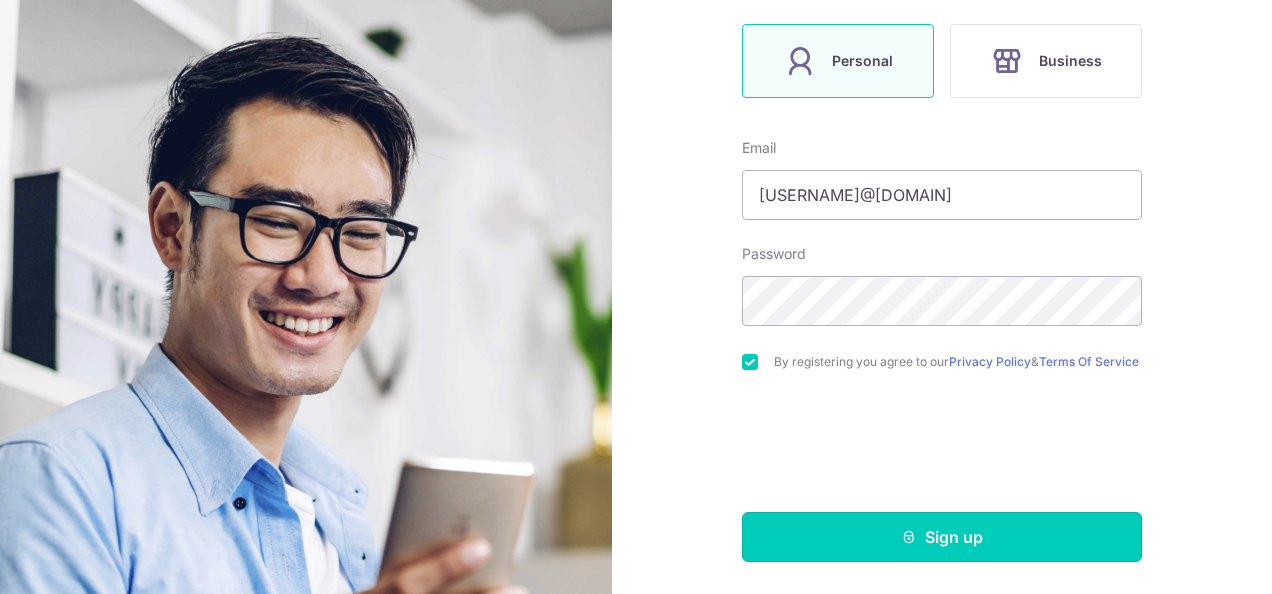 click on "Sign up" at bounding box center [942, 537] 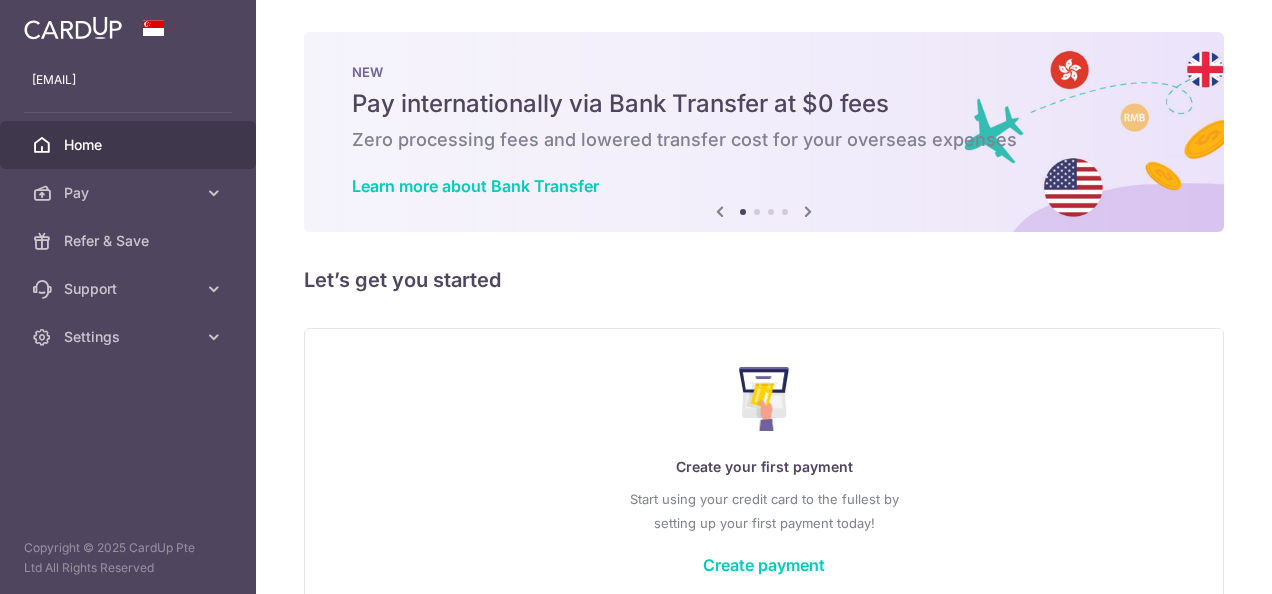 scroll, scrollTop: 0, scrollLeft: 0, axis: both 